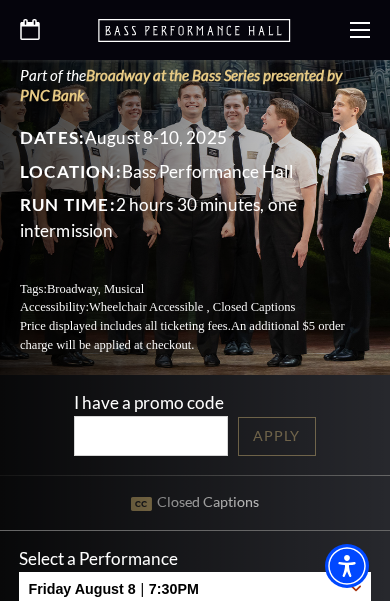 scroll, scrollTop: 0, scrollLeft: 0, axis: both 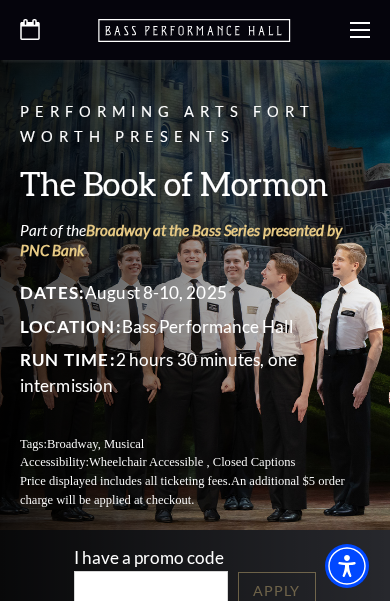 click 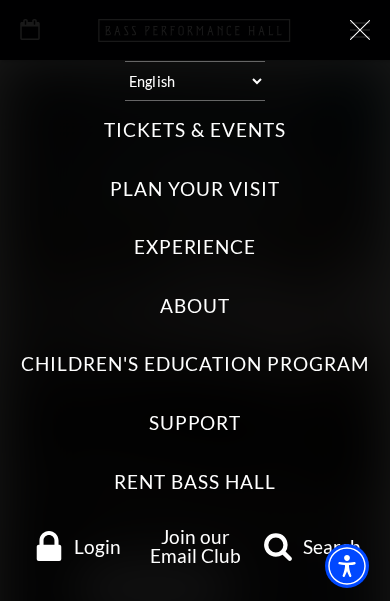 click on "Tickets & Events" at bounding box center [194, 130] 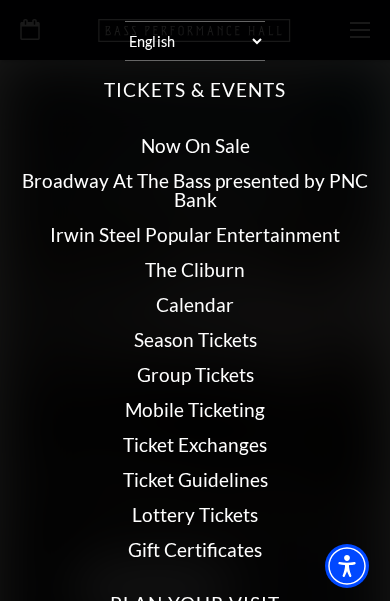 scroll, scrollTop: 35, scrollLeft: 0, axis: vertical 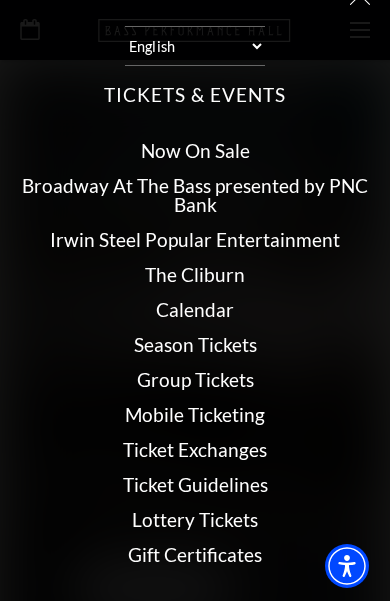 click on "Broadway At The Bass presented by PNC Bank" at bounding box center (195, 195) 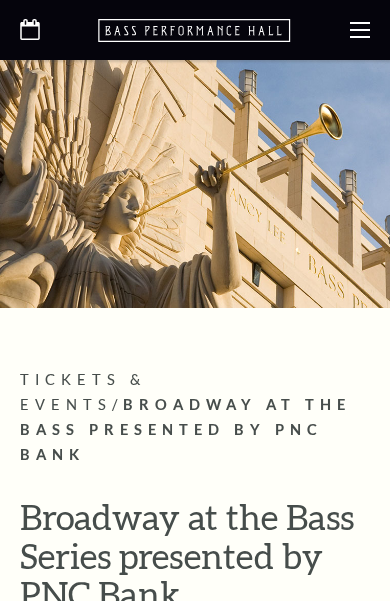 scroll, scrollTop: 0, scrollLeft: 0, axis: both 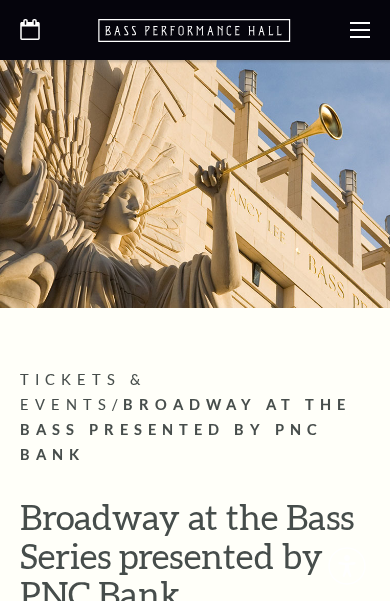 click at bounding box center (195, 184) 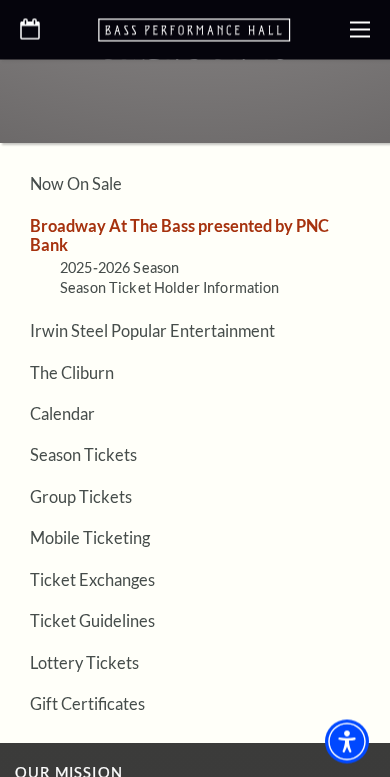 scroll, scrollTop: 2937, scrollLeft: 0, axis: vertical 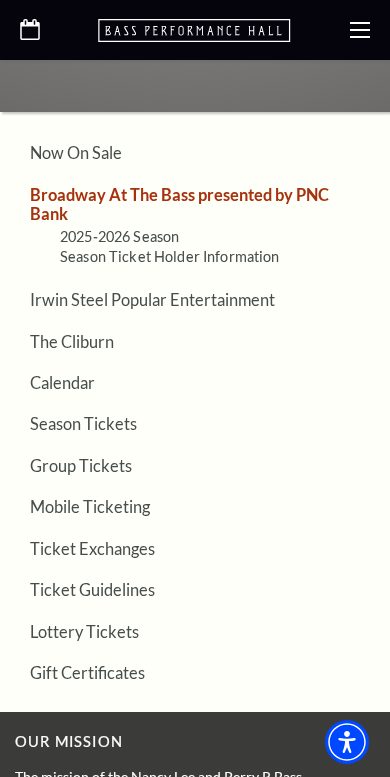 click on "Calendar" at bounding box center [62, 382] 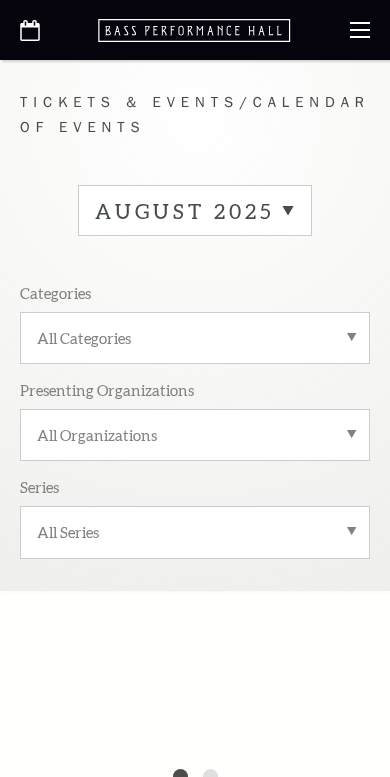 scroll, scrollTop: 0, scrollLeft: 0, axis: both 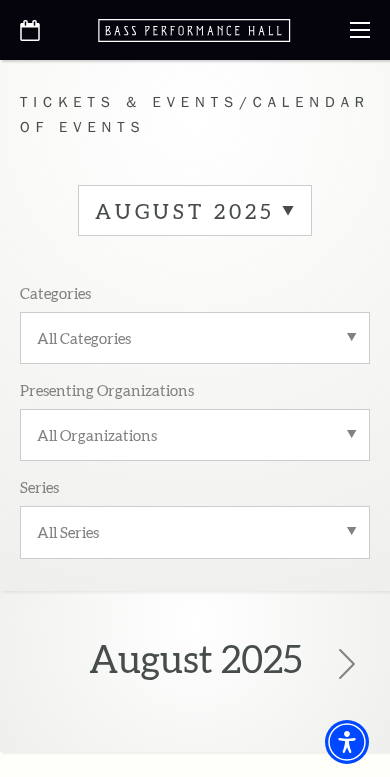click on "August 2025" at bounding box center (195, 210) 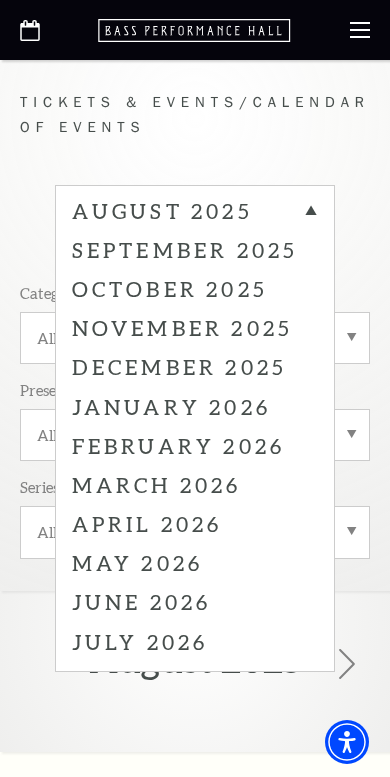 click on "October 2025" at bounding box center [195, 287] 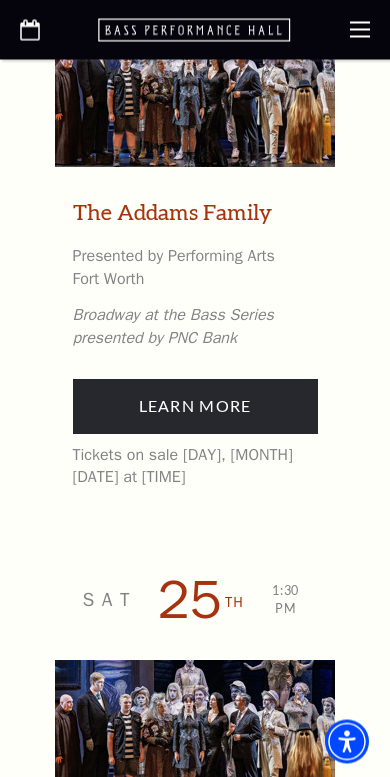 scroll, scrollTop: 4720, scrollLeft: 0, axis: vertical 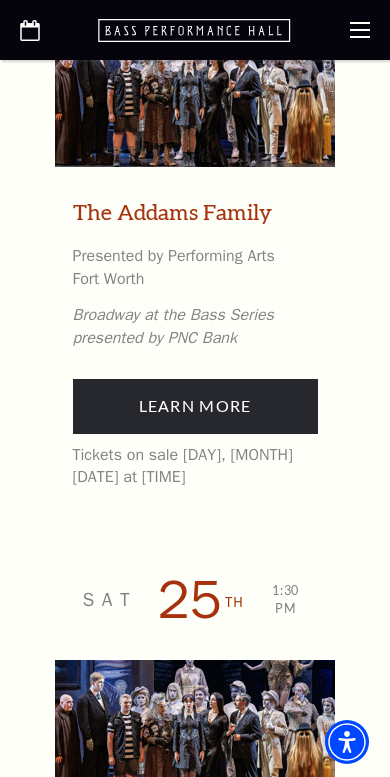 click on "Learn More" at bounding box center [195, 406] 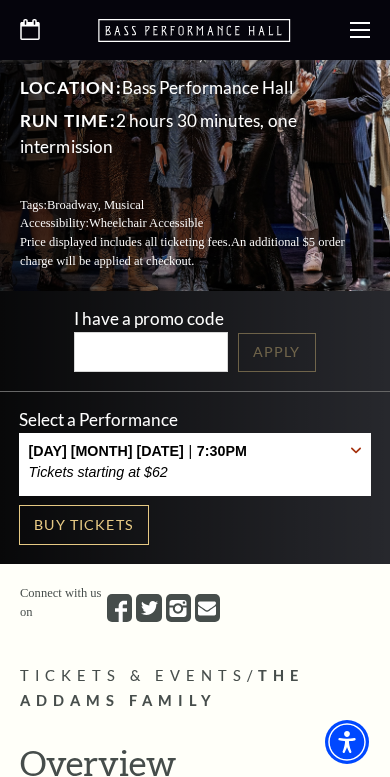 scroll, scrollTop: 307, scrollLeft: 0, axis: vertical 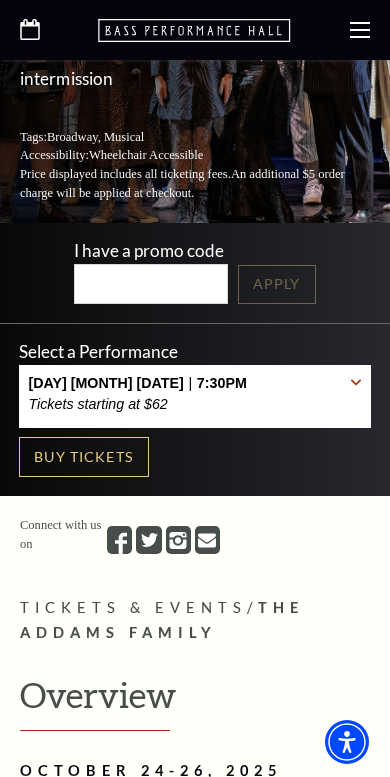 click on "Buy Tickets" at bounding box center [84, 457] 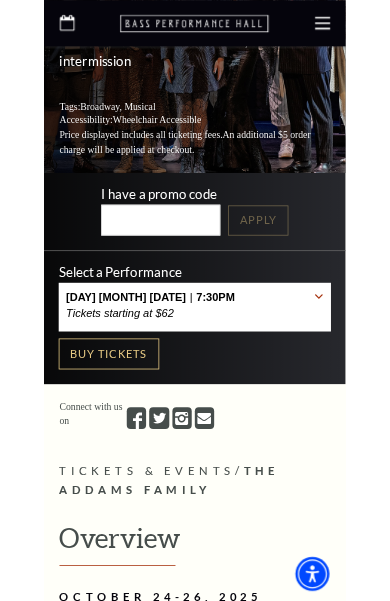 scroll, scrollTop: 396, scrollLeft: 0, axis: vertical 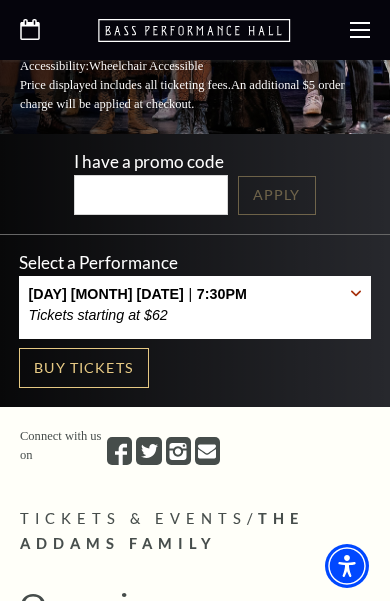click on "Friday October 24  |  7:30PM
Tickets starting at $62" at bounding box center [138, 307] 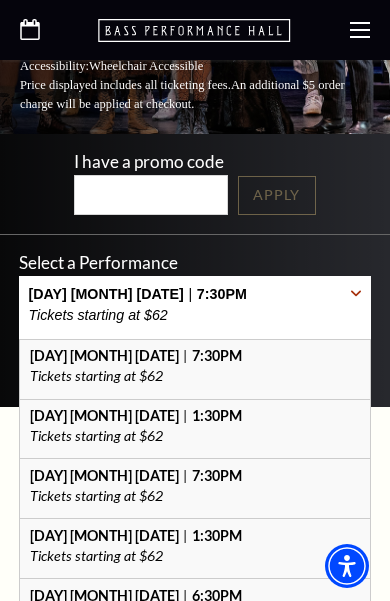 click on "Saturday October 25  |  1:30PM" at bounding box center (195, 416) 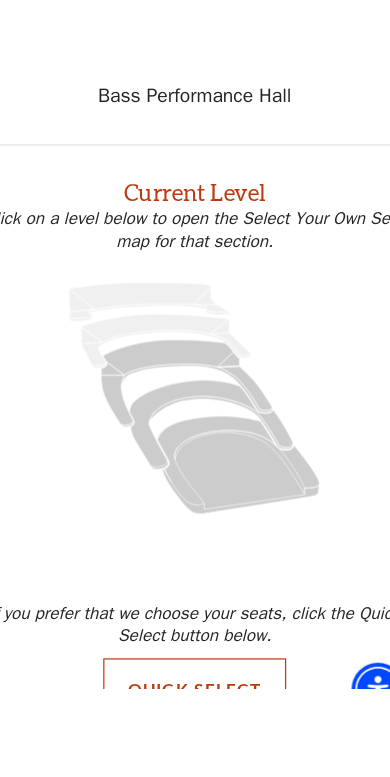 scroll, scrollTop: 0, scrollLeft: 0, axis: both 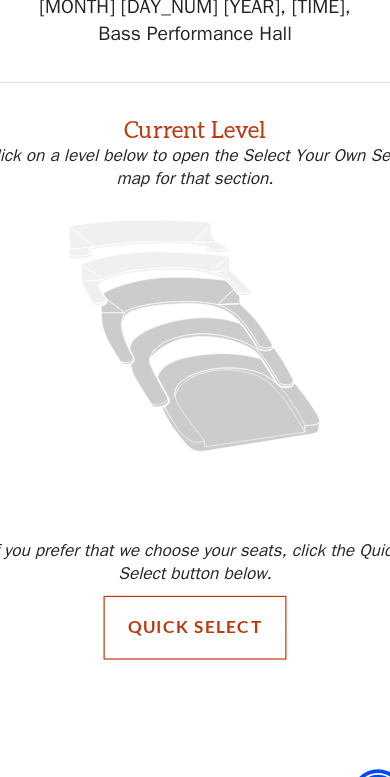 click 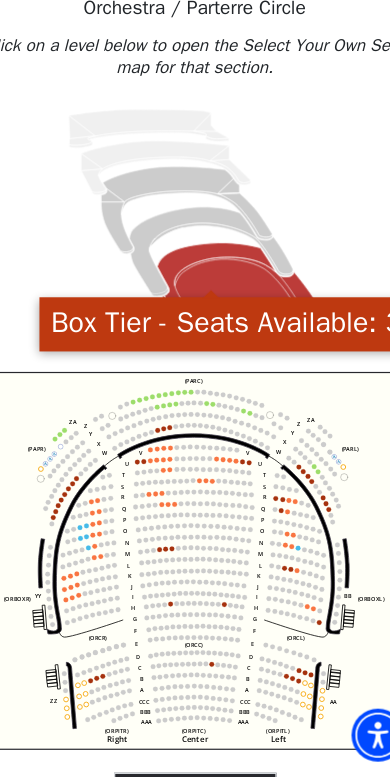scroll, scrollTop: 76, scrollLeft: 0, axis: vertical 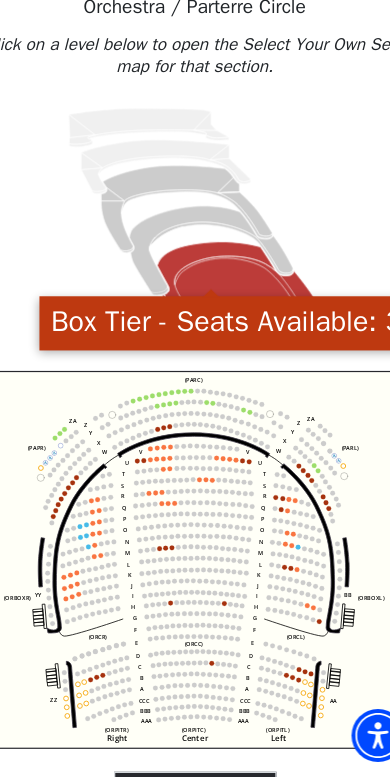 click 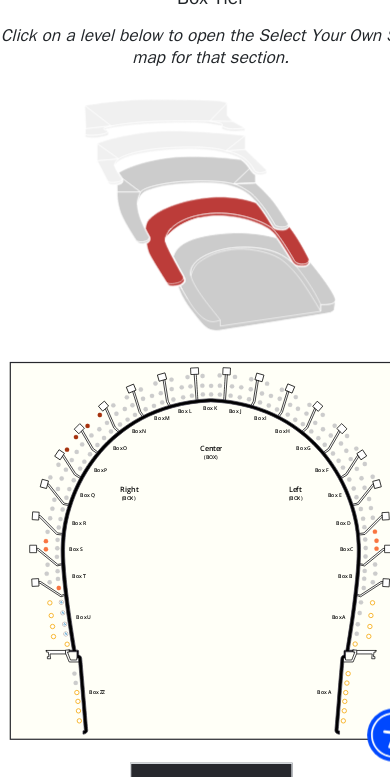 scroll, scrollTop: 84, scrollLeft: 0, axis: vertical 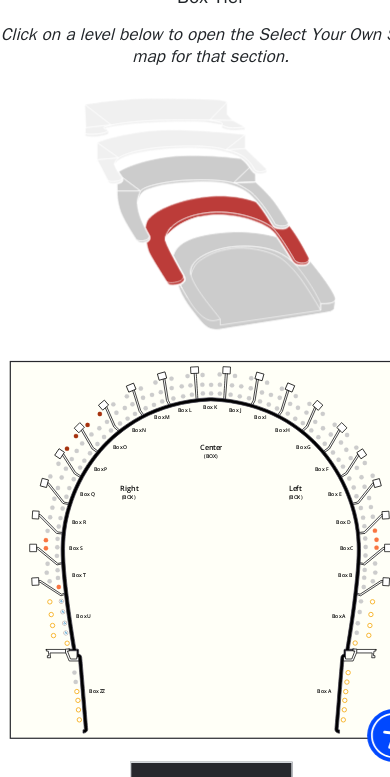 click 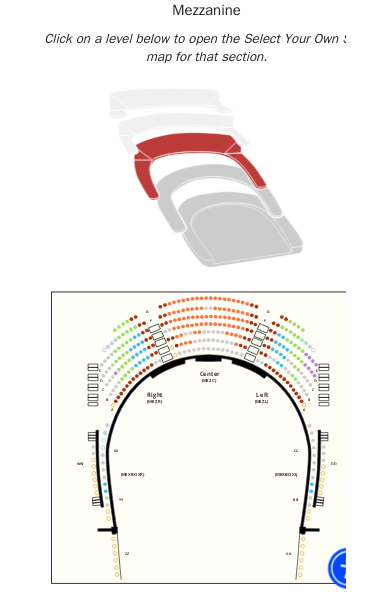 scroll, scrollTop: 86, scrollLeft: 0, axis: vertical 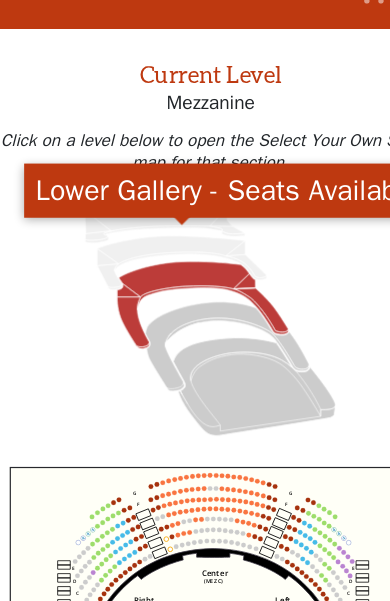 click 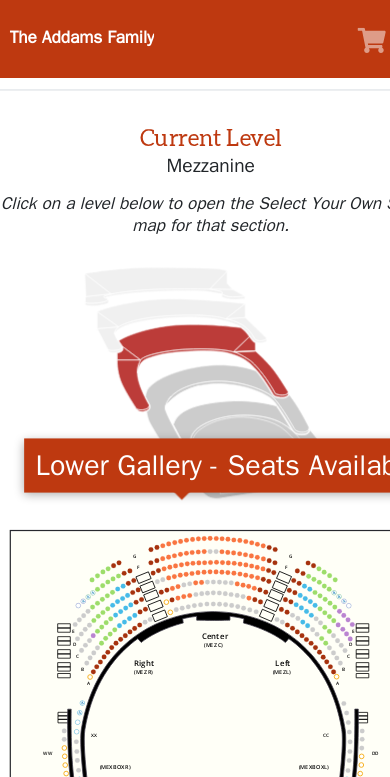scroll, scrollTop: 74, scrollLeft: 0, axis: vertical 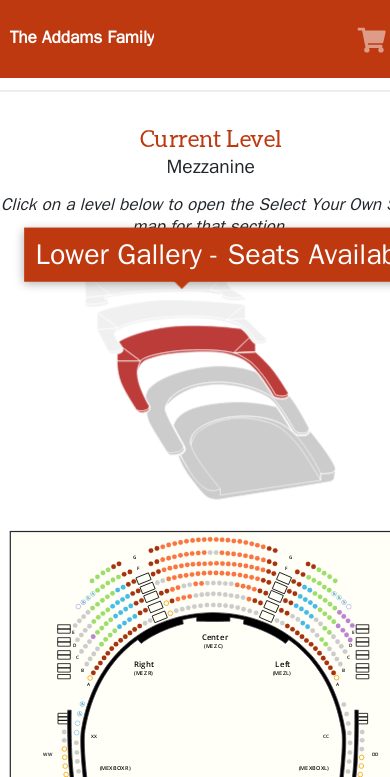 click 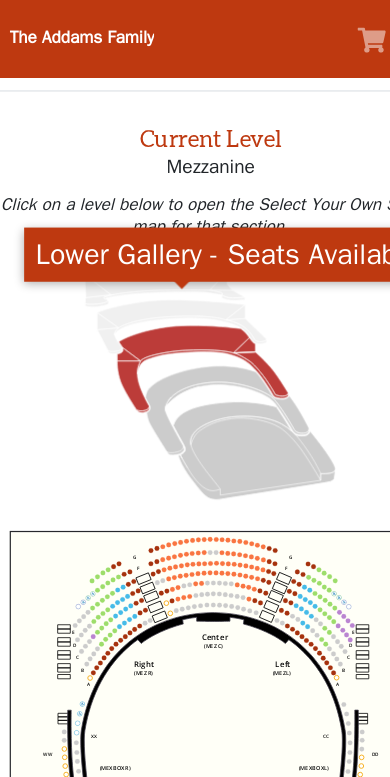 click 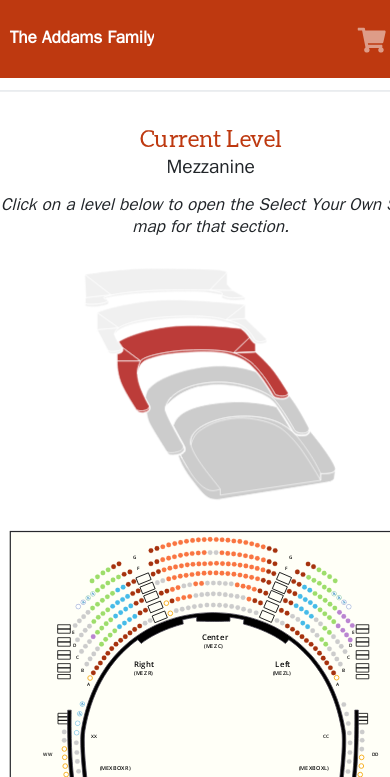 click 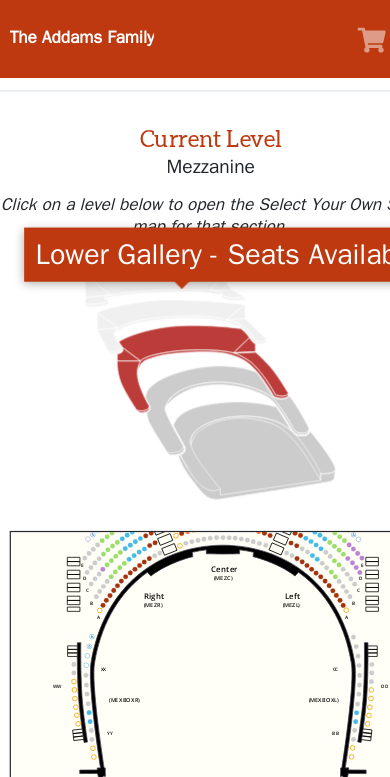 click 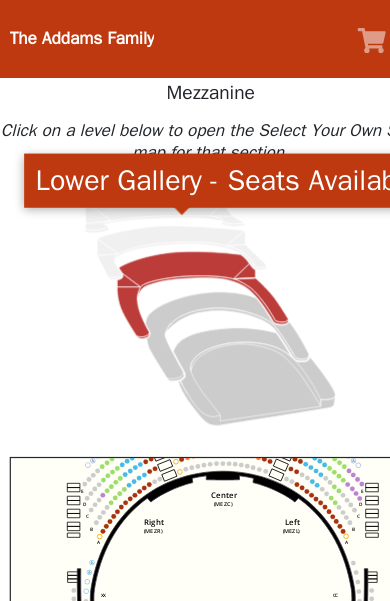 scroll, scrollTop: 153, scrollLeft: 0, axis: vertical 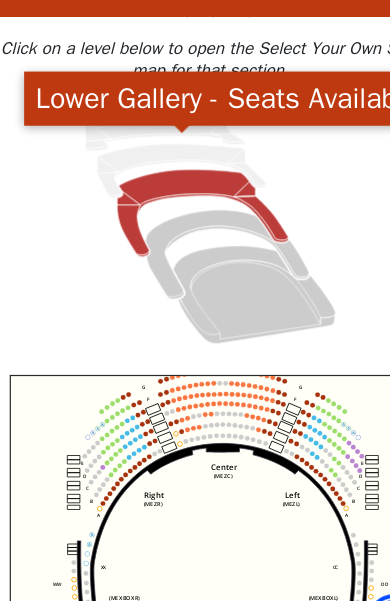 click 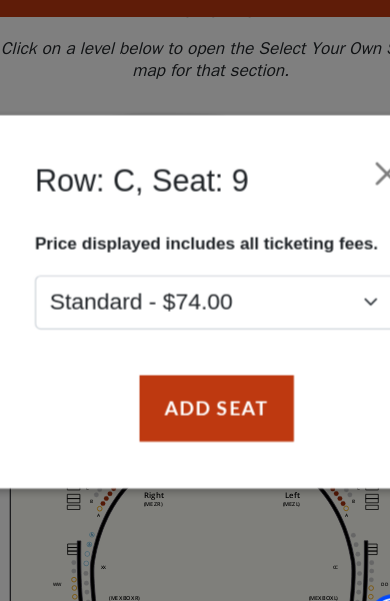 click on "Row: C, Seat: 9
Price displayed includes all ticketing fees.
Standard - $74.00
Add Seat" at bounding box center (200, 300) 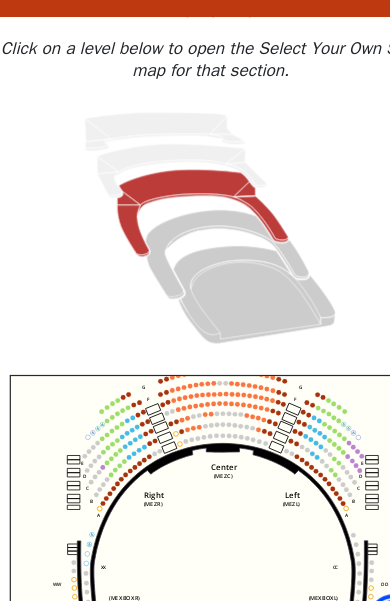 click 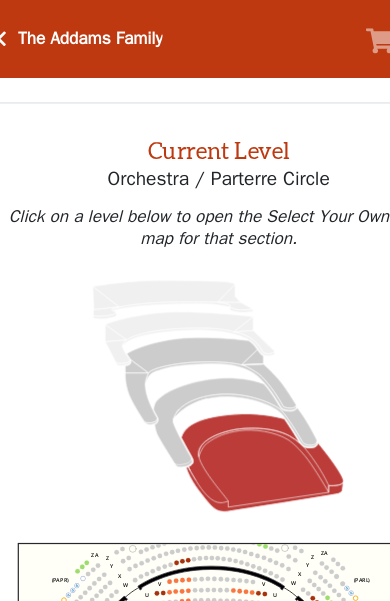 scroll, scrollTop: 55, scrollLeft: 0, axis: vertical 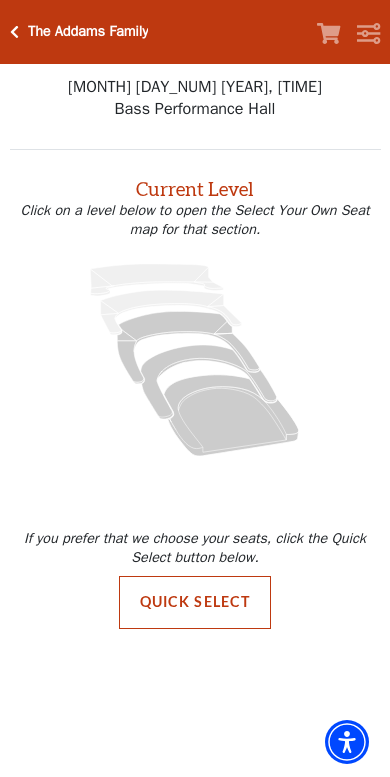 click 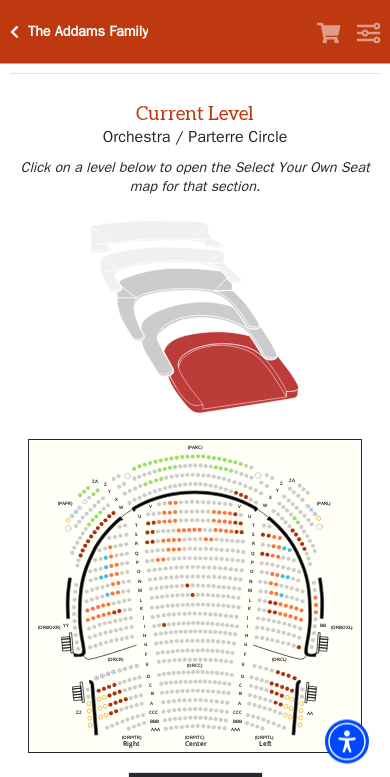 scroll, scrollTop: 76, scrollLeft: 0, axis: vertical 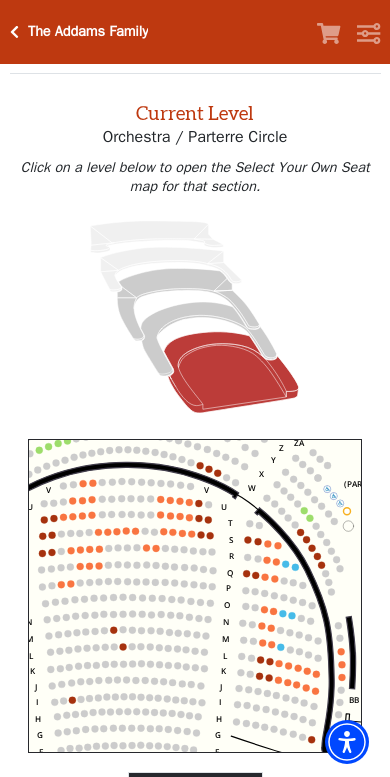 click 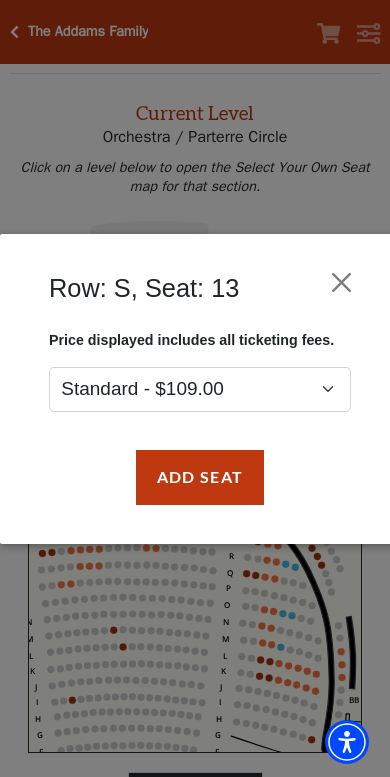 click on "Add Seat" at bounding box center (200, 476) 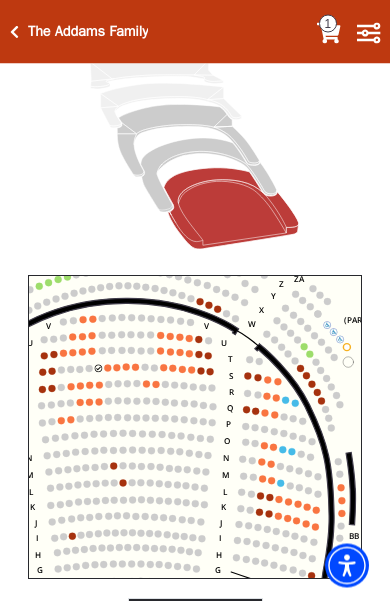 scroll, scrollTop: 240, scrollLeft: 0, axis: vertical 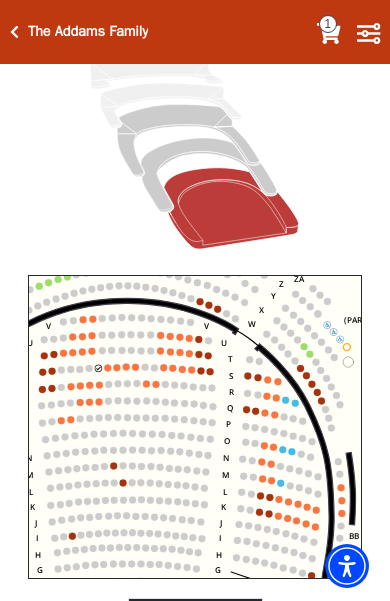 click 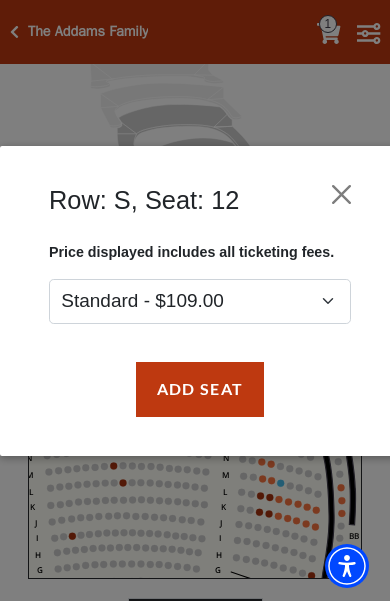 click on "Add Seat" at bounding box center [200, 388] 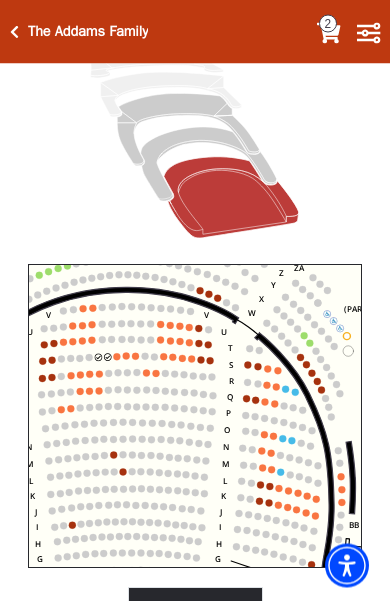 scroll, scrollTop: 251, scrollLeft: 0, axis: vertical 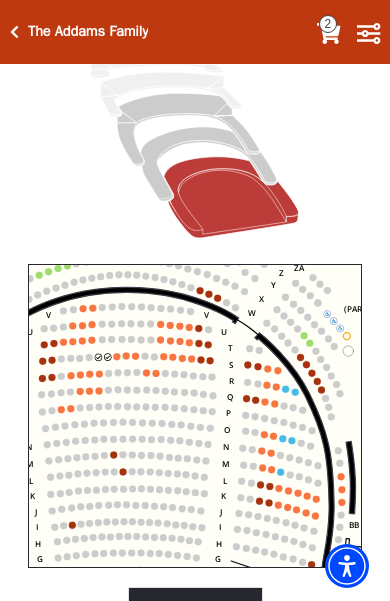click 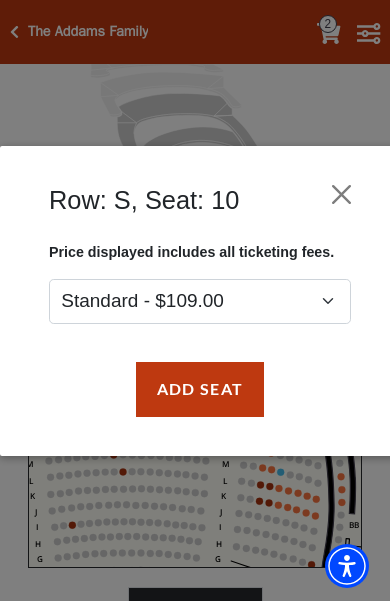 click on "Add Seat" at bounding box center (200, 388) 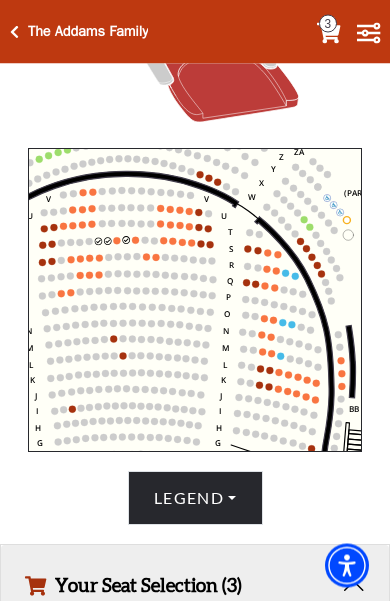 scroll, scrollTop: 367, scrollLeft: 0, axis: vertical 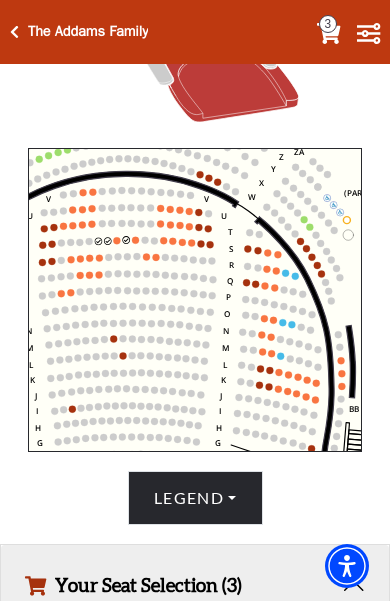 click 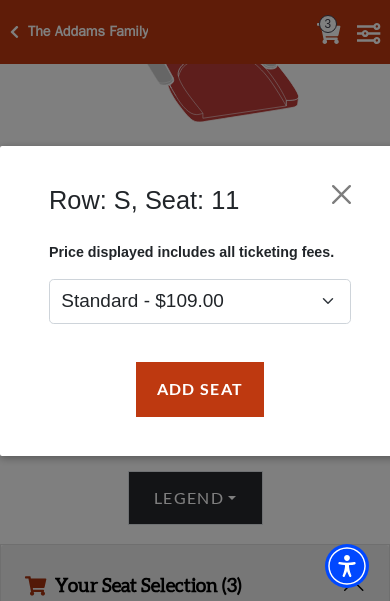 click on "Add Seat" at bounding box center (200, 388) 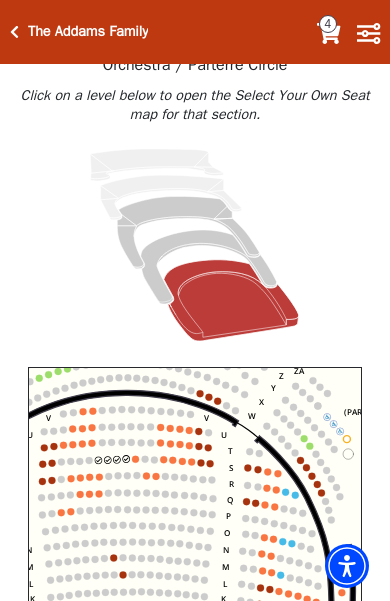 scroll, scrollTop: 184, scrollLeft: 0, axis: vertical 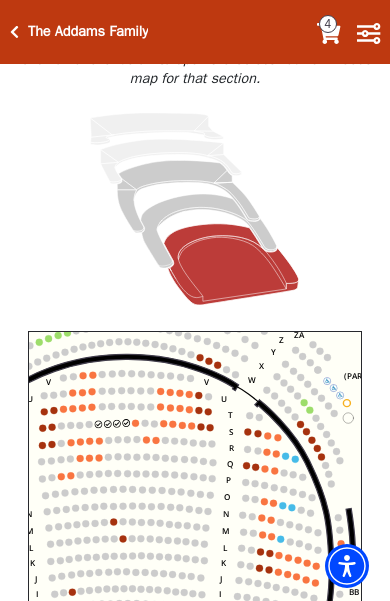 click 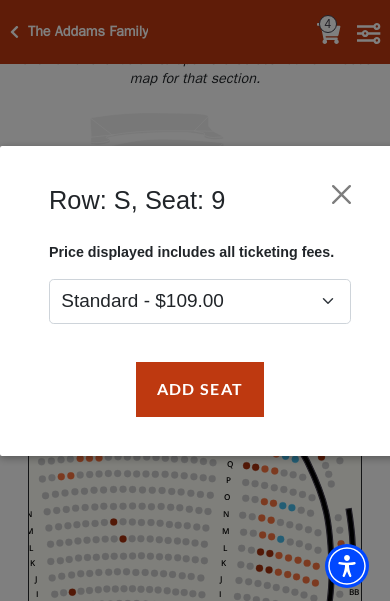 click on "Add Seat" at bounding box center [200, 388] 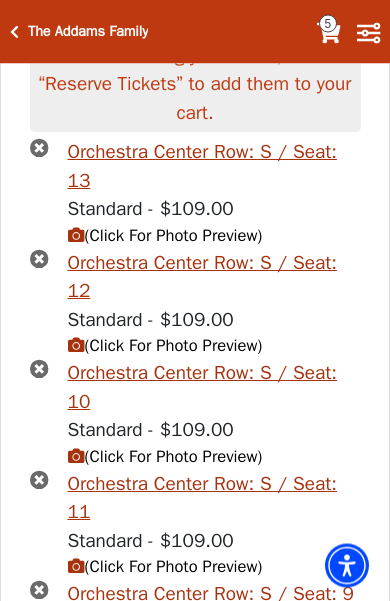 scroll, scrollTop: 984, scrollLeft: 0, axis: vertical 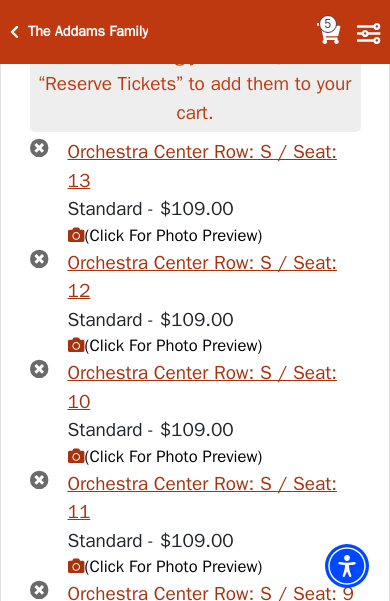 click on "(Click For Photo Preview)" at bounding box center [165, 345] 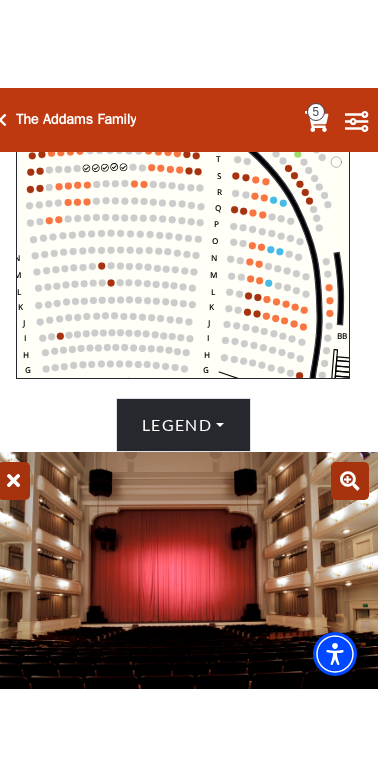 scroll, scrollTop: 535, scrollLeft: 0, axis: vertical 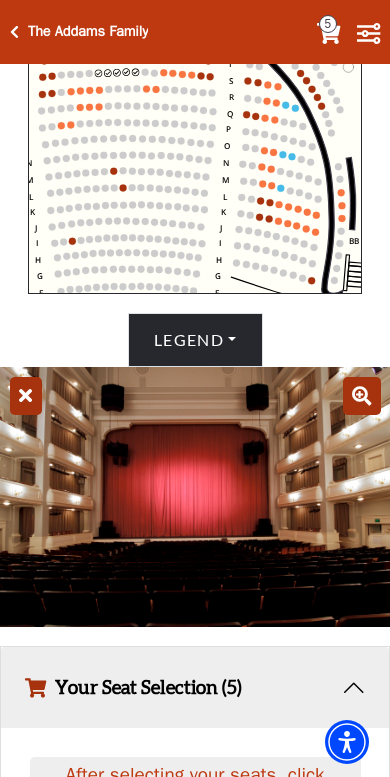 click at bounding box center [195, 497] 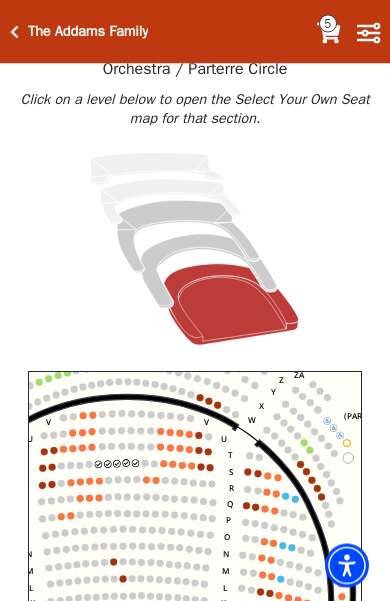 scroll, scrollTop: 0, scrollLeft: 0, axis: both 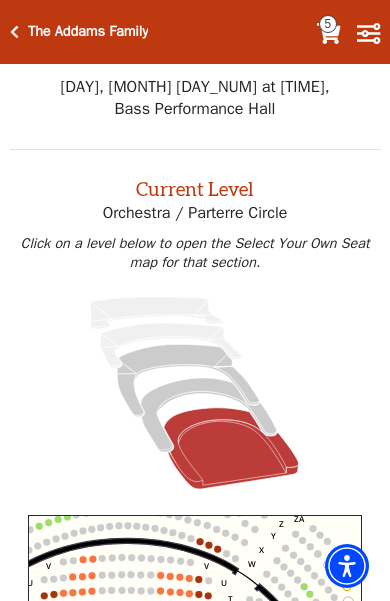 click at bounding box center [14, 32] 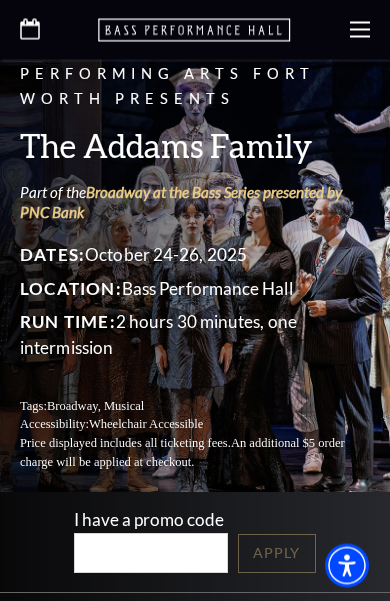 scroll, scrollTop: 0, scrollLeft: 0, axis: both 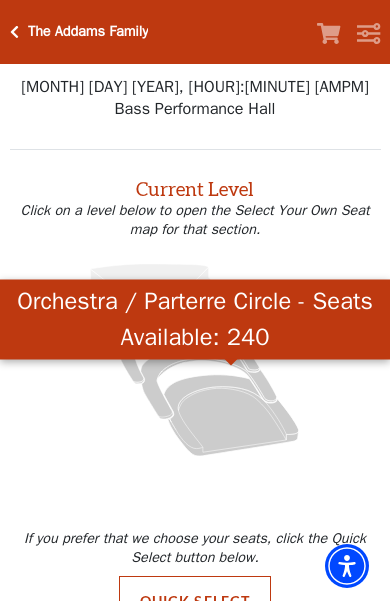 click 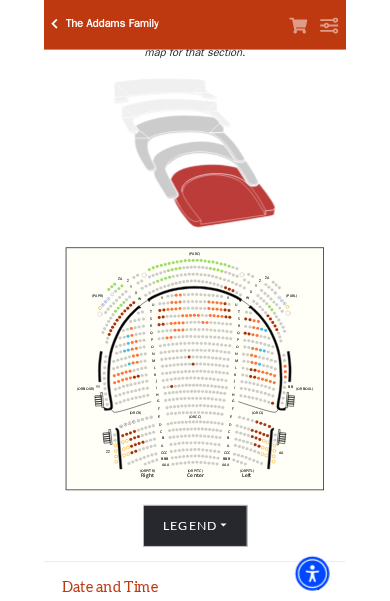 scroll, scrollTop: 218, scrollLeft: 0, axis: vertical 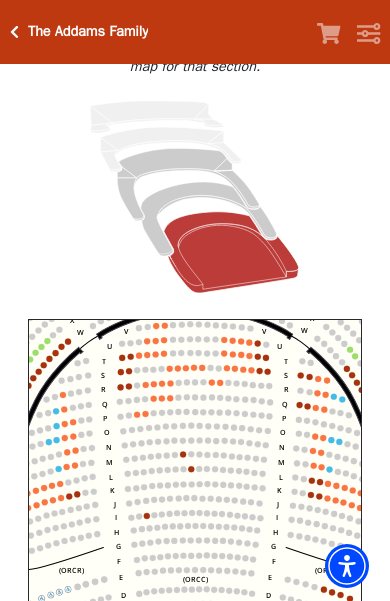 click on "Left   (ORPITL)   Right   (ORPITR)   Center   (ORPITC)   ZZ   AA   YY   BB   ZA   ZA   (ORCL)   (ORCR)   (ORCC)   (ORBOXL)   (ORBOXR)   (PARL)   (PAPR)   (PARC)   Z   Y   X   W   Z   Y   X   W   V   U   T   S   R   Q   P   O   N   M   L   K   J   I   H   G   F   E   D   C   B   A   CCC   BBB   AAA   V   U   T   S   R   Q   P   O   N   M   L   K   J   I   H   G   F   E   D   C   B   A   CCC   BBB   AAA" 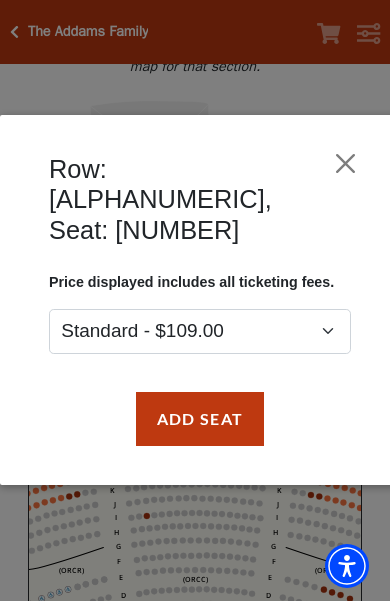 click at bounding box center (345, 164) 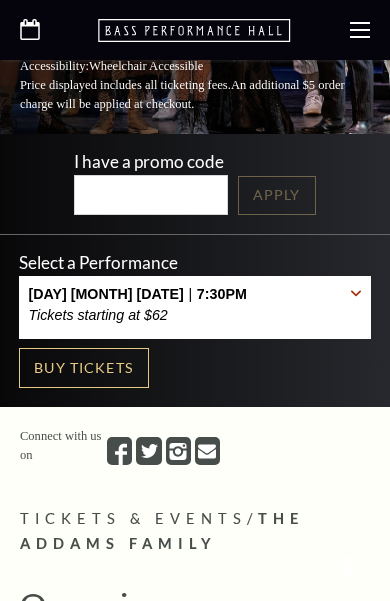 scroll, scrollTop: 396, scrollLeft: 0, axis: vertical 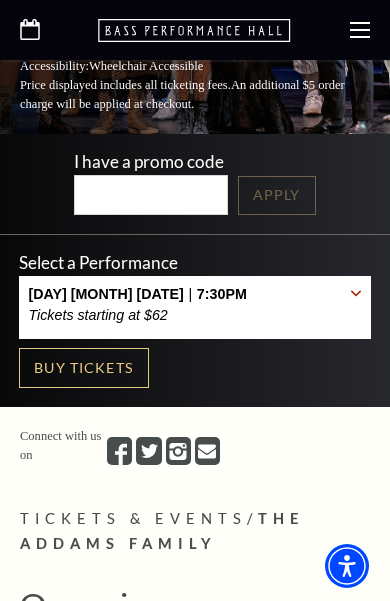 click on "[DAY] [MONTH] [DATE]  |  7:30PM
Tickets starting at $62" at bounding box center [195, 307] 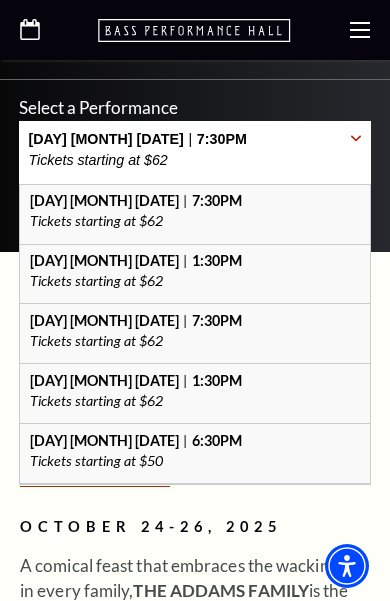 scroll, scrollTop: 550, scrollLeft: 0, axis: vertical 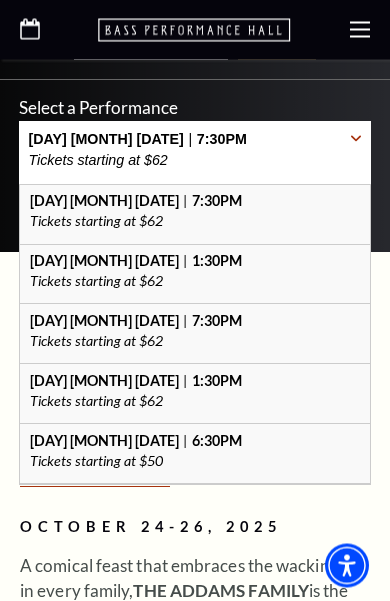click on "Tickets starting at $62" at bounding box center (195, 282) 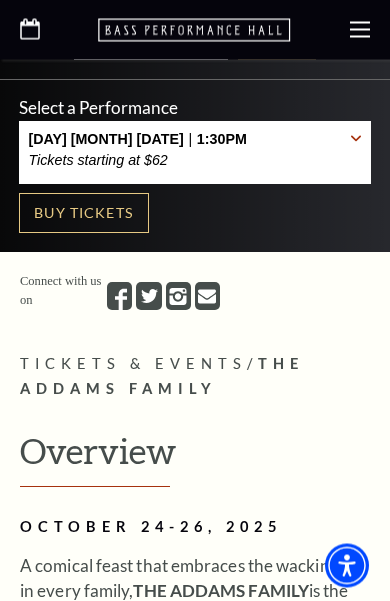 scroll, scrollTop: 551, scrollLeft: 0, axis: vertical 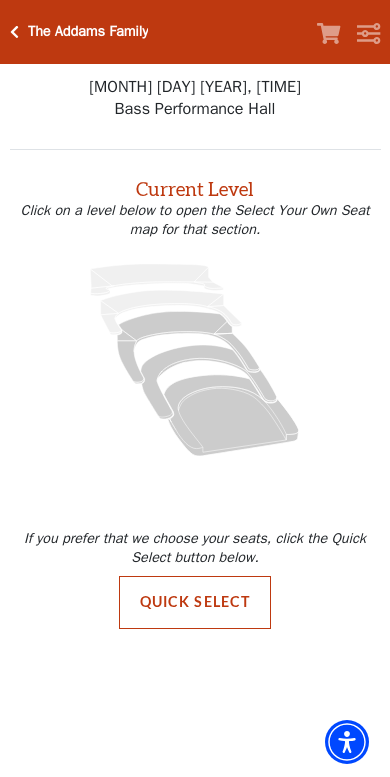 click 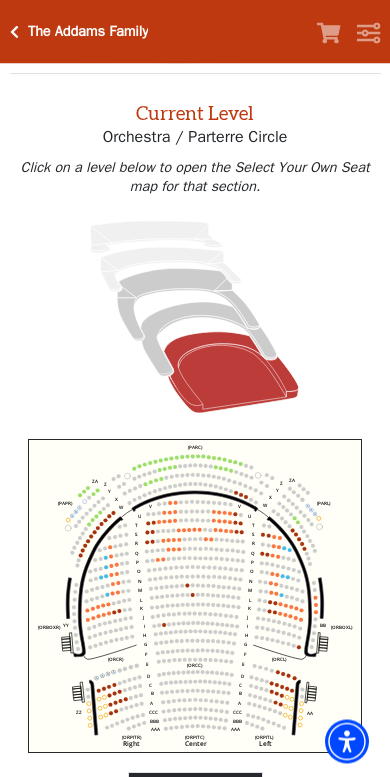 scroll, scrollTop: 76, scrollLeft: 0, axis: vertical 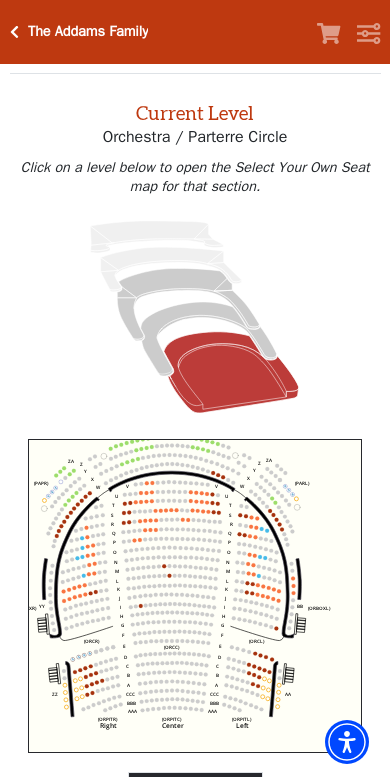 click on "Left   (ORPITL)   Right   (ORPITR)   Center   (ORPITC)   ZZ   AA   YY   BB   ZA   ZA   (ORCL)   (ORCR)   (ORCC)   (ORBOXL)   (ORBOXR)   (PARL)   (PAPR)   (PARC)   Z   Y   X   W   Z   Y   X   W   V   U   T   S   R   Q   P   O   N   M   L   K   J   I   H   G   F   E   D   C   B   A   CCC   BBB   AAA   V   U   T   S   R   Q   P   O   N   M   L   K   J   I   H   G   F   E   D   C   B   A   CCC   BBB   AAA" 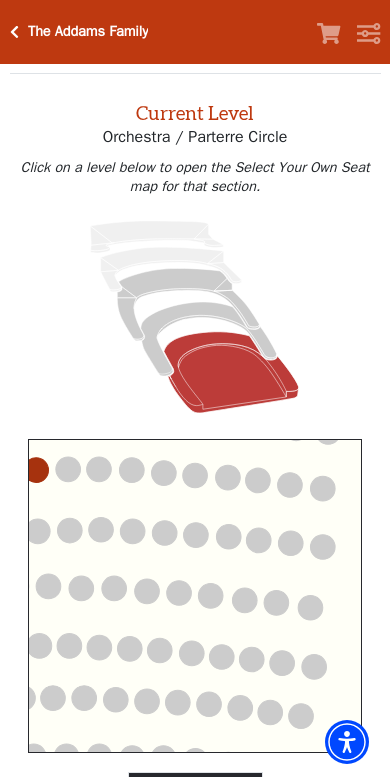 click on "Left   (ORPITL)   Right   (ORPITR)   Center   (ORPITC)   ZZ   AA   YY   BB   ZA   ZA   (ORCL)   (ORCR)   (ORCC)   (ORBOXL)   (ORBOXR)   (PARL)   (PAPR)   (PARC)   Z   Y   X   W   Z   Y   X   W   V   U   T   S   R   Q   P   O   N   M   L   K   J   I   H   G   F   E   D   C   B   A   CCC   BBB   AAA   V   U   T   S   R   Q   P   O   N   M   L   K   J   I   H   G   F   E   D   C   B   A   CCC   BBB   AAA" 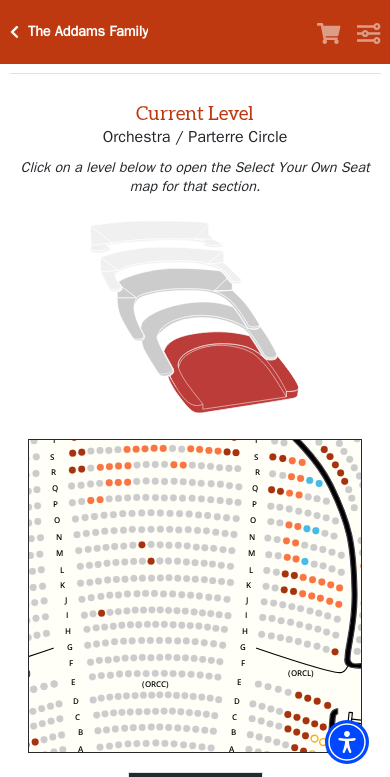 click 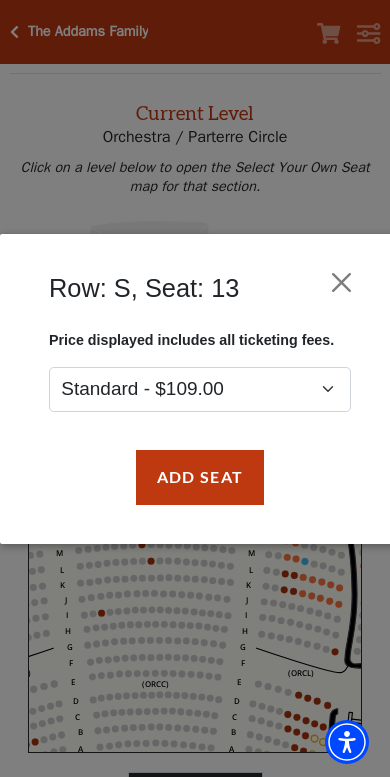 click on "Add Seat" at bounding box center (200, 476) 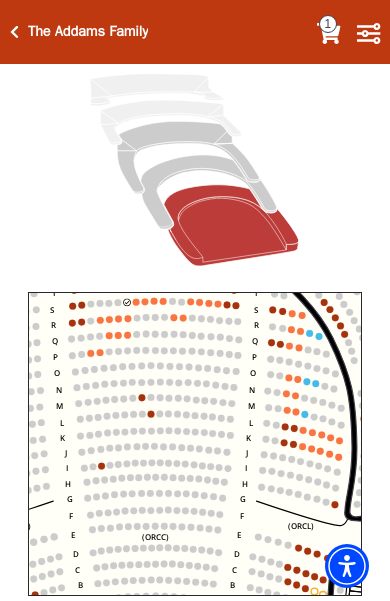 scroll, scrollTop: 124, scrollLeft: 0, axis: vertical 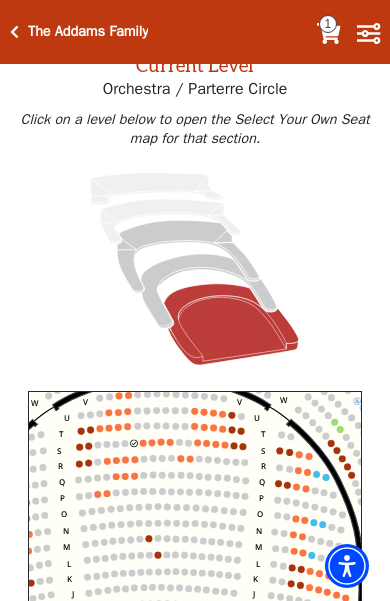 click 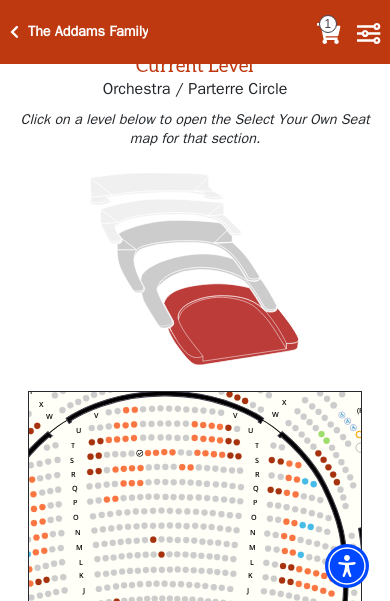 click 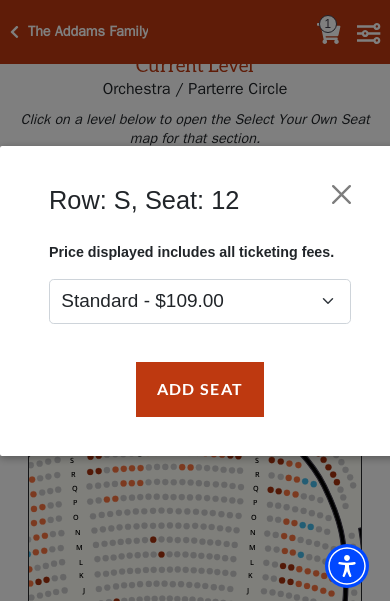 click on "Add Seat" at bounding box center [200, 388] 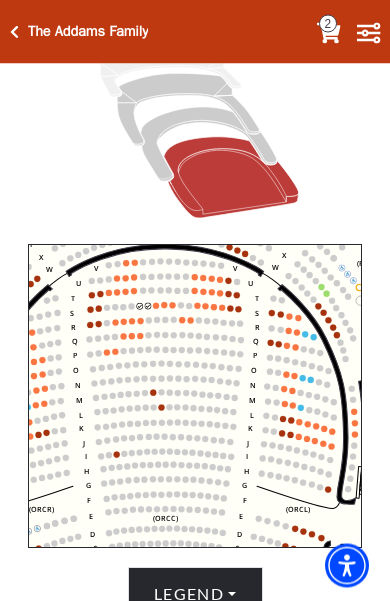 scroll, scrollTop: 261, scrollLeft: 0, axis: vertical 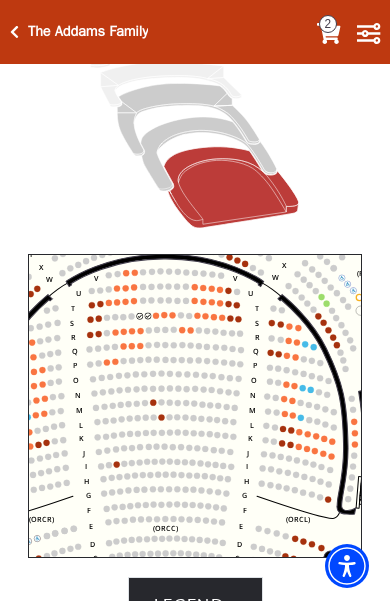 click 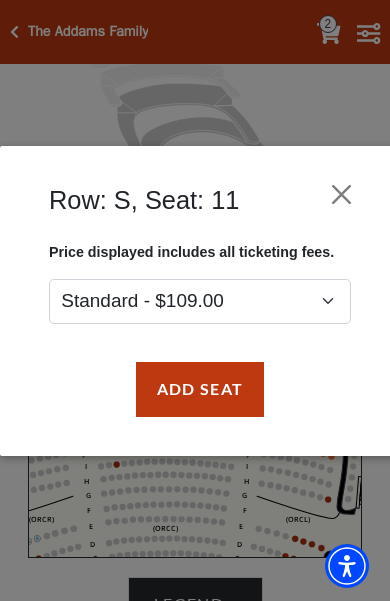 click on "Add Seat" at bounding box center (200, 388) 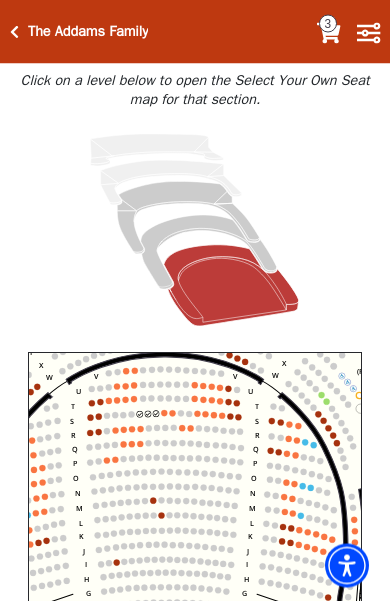 scroll, scrollTop: 122, scrollLeft: 0, axis: vertical 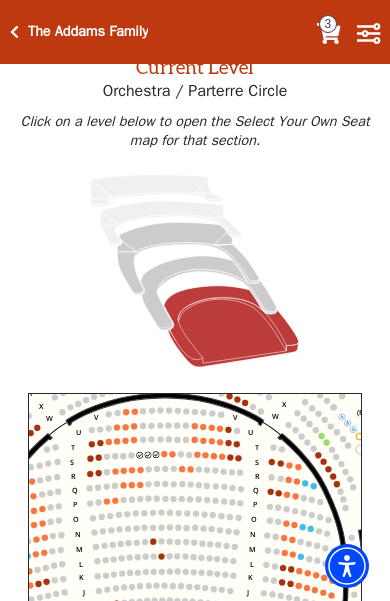 click 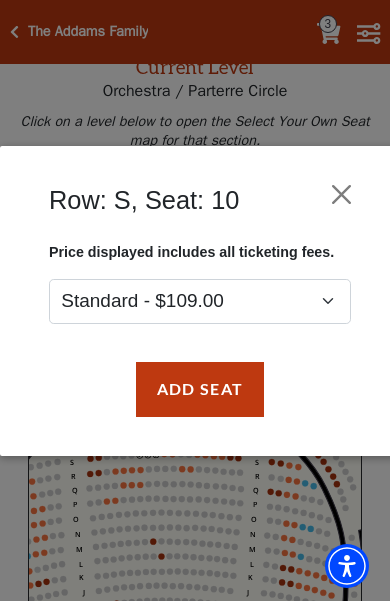 click on "Add Seat" at bounding box center [200, 388] 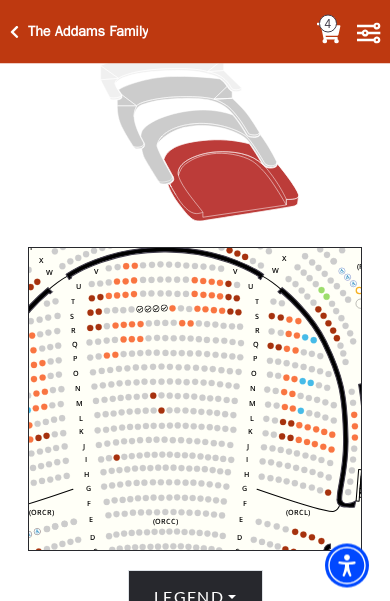 scroll, scrollTop: 218, scrollLeft: 0, axis: vertical 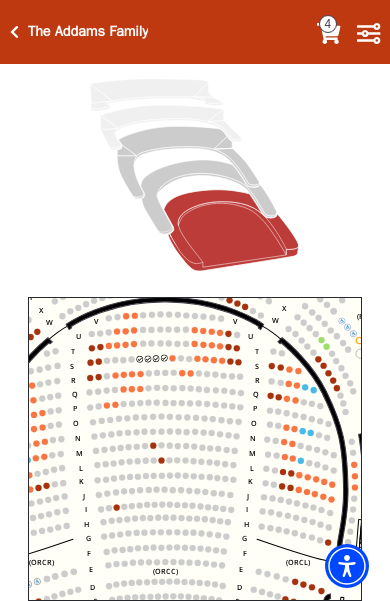 click 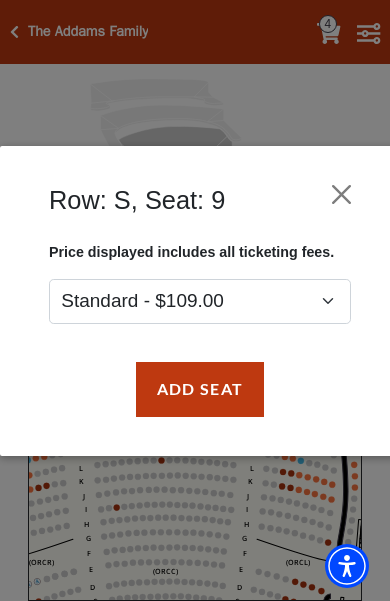 click on "Add Seat" at bounding box center [200, 388] 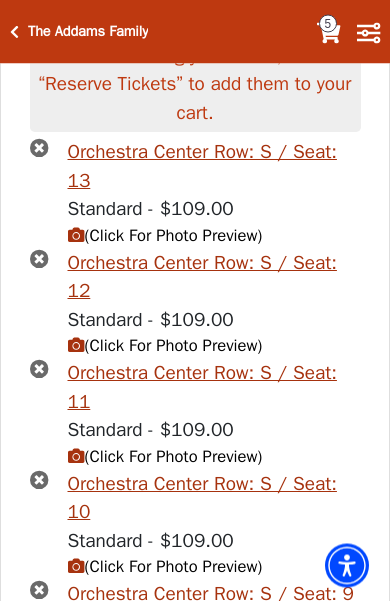 scroll, scrollTop: 984, scrollLeft: 0, axis: vertical 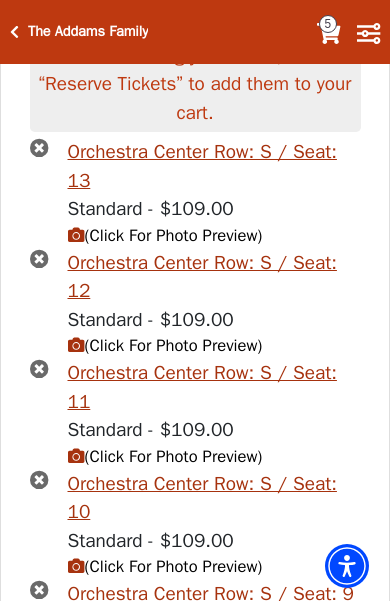 click on "Reserve Tickets" at bounding box center (195, 708) 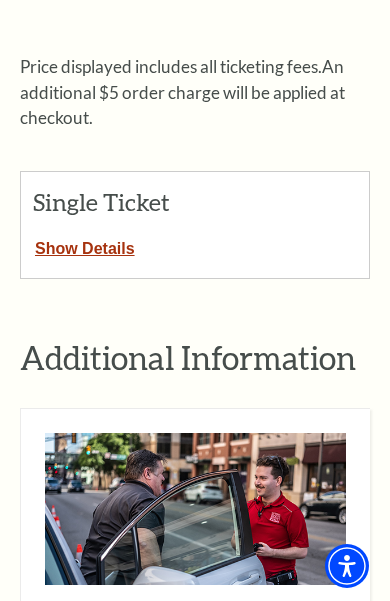 scroll, scrollTop: 756, scrollLeft: 0, axis: vertical 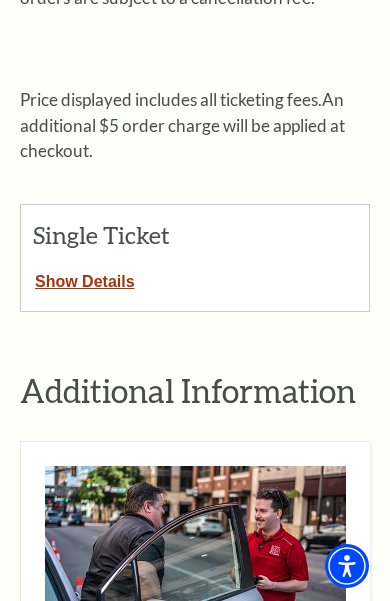 click on "Show Details" at bounding box center [85, 278] 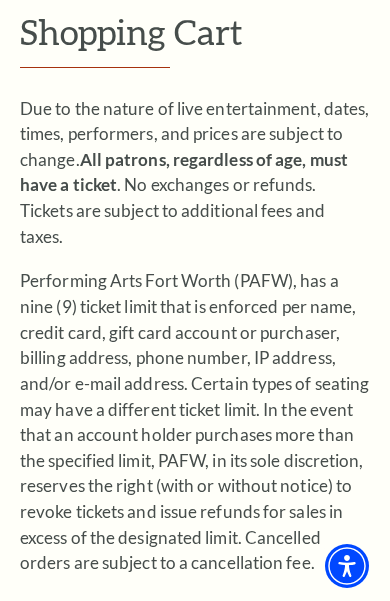 scroll, scrollTop: 0, scrollLeft: 0, axis: both 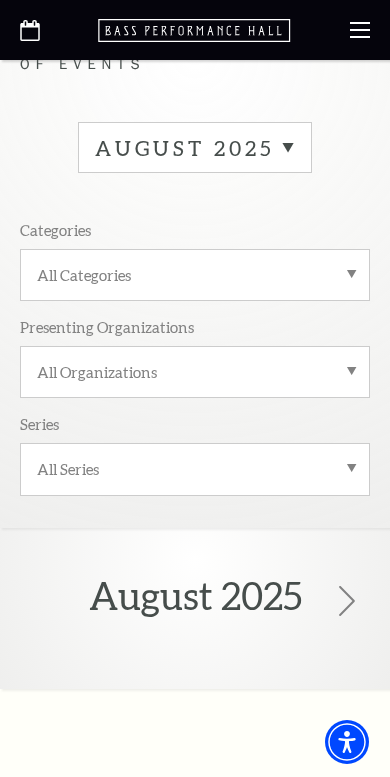 click on "August 2025" at bounding box center (195, 147) 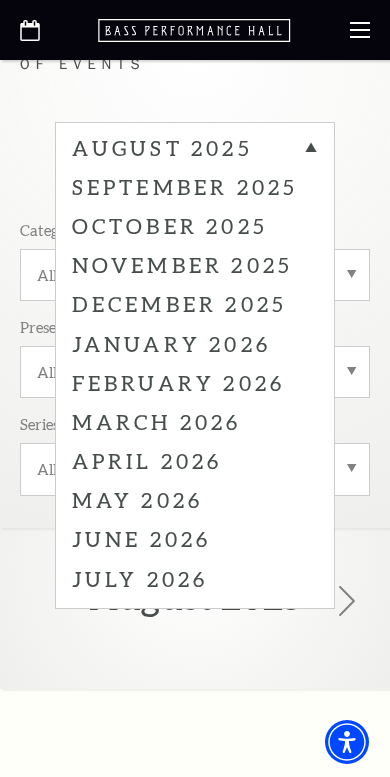 click on "October 2025" at bounding box center [195, 224] 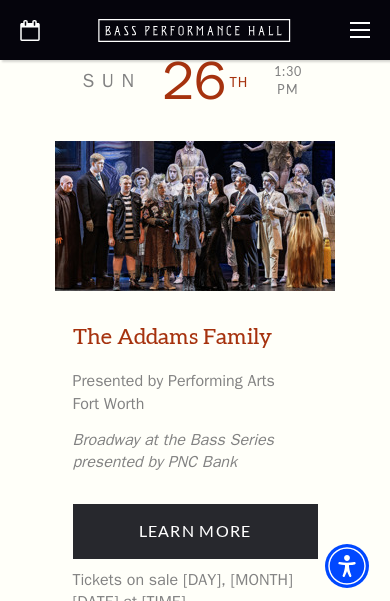 scroll, scrollTop: 6526, scrollLeft: 0, axis: vertical 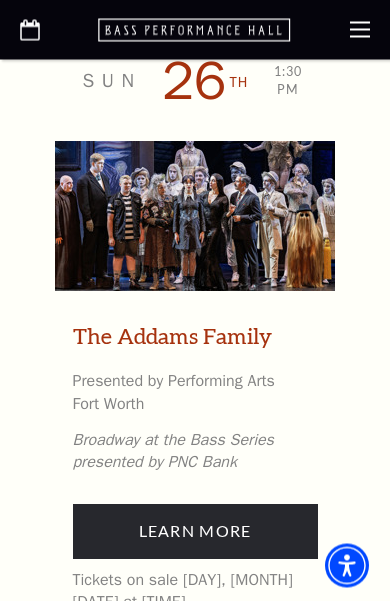 click on "Learn More" at bounding box center [195, 532] 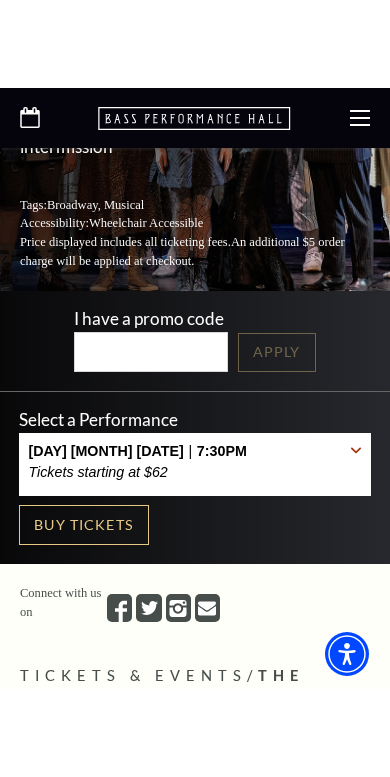 scroll, scrollTop: 329, scrollLeft: 0, axis: vertical 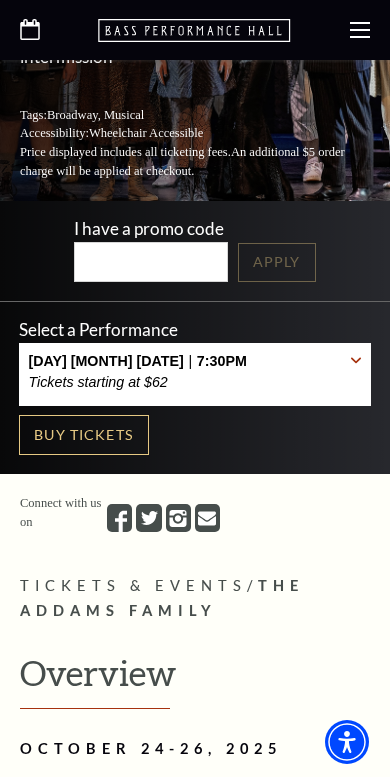 click on "[DAY] [MONTH] [DATE]  |  7:30PM
Tickets starting at $62" at bounding box center [195, 374] 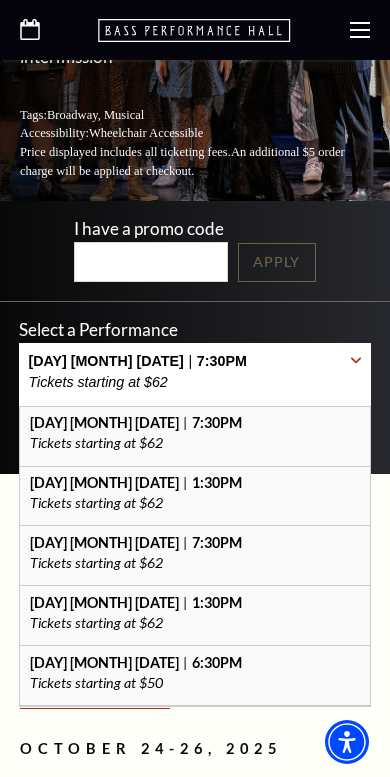 click on "Tickets starting at $62" at bounding box center [195, 623] 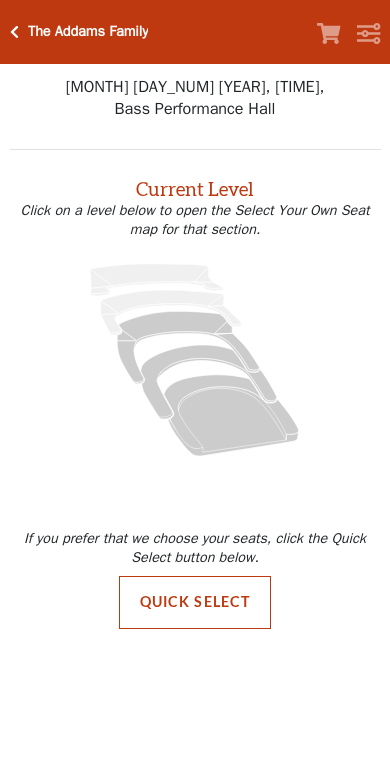 scroll, scrollTop: 0, scrollLeft: 0, axis: both 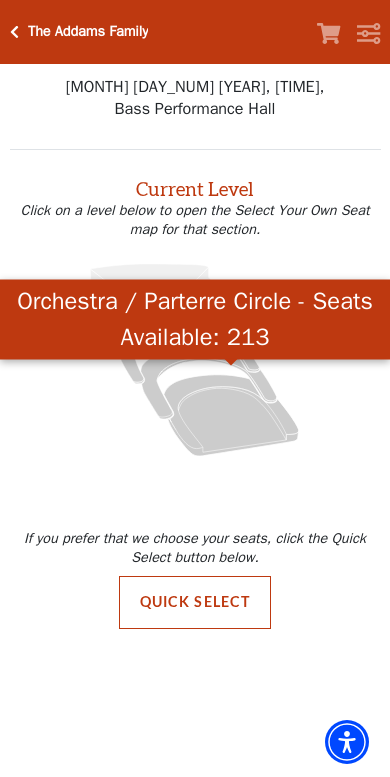 click 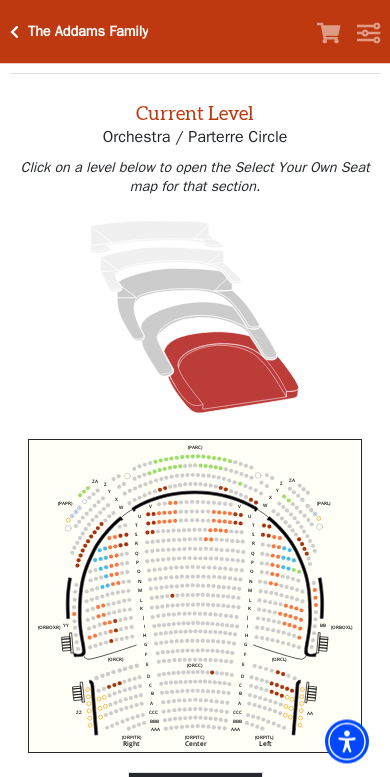 scroll, scrollTop: 76, scrollLeft: 0, axis: vertical 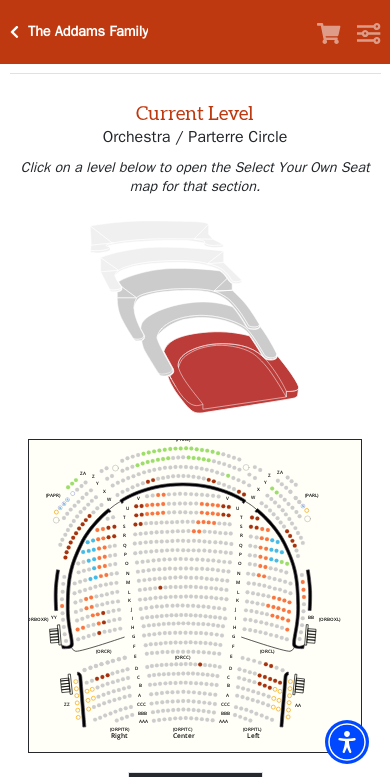 click on "Left   (ORPITL)   Right   (ORPITR)   Center   (ORPITC)   ZZ   AA   YY   BB   ZA   ZA   (ORCL)   (ORCR)   (ORCC)   (ORBOXL)   (ORBOXR)   (PARL)   (PAPR)   (PARC)   Z   Y   X   W   Z   Y   X   W   V   U   T   S   R   Q   P   O   N   M   L   K   J   I   H   G   F   E   D   C   B   A   CCC   BBB   AAA   V   U   T   S   R   Q   P   O   N   M   L   K   J   I   H   G   F   E   D   C   B   A   CCC   BBB   AAA" 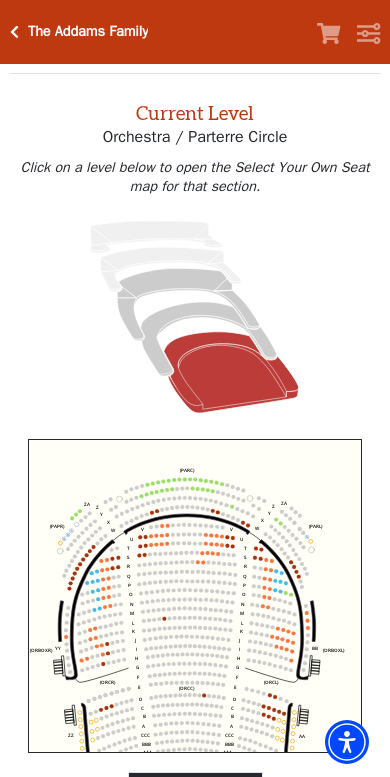 click on "The Addams Family   Your Tickets       Filters" at bounding box center (195, 32) 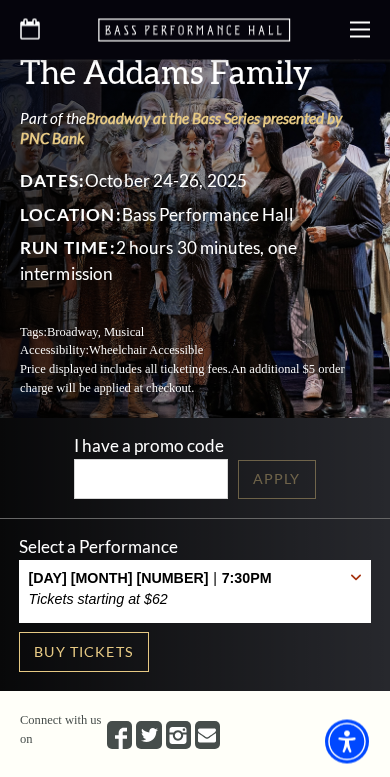 scroll, scrollTop: 113, scrollLeft: 0, axis: vertical 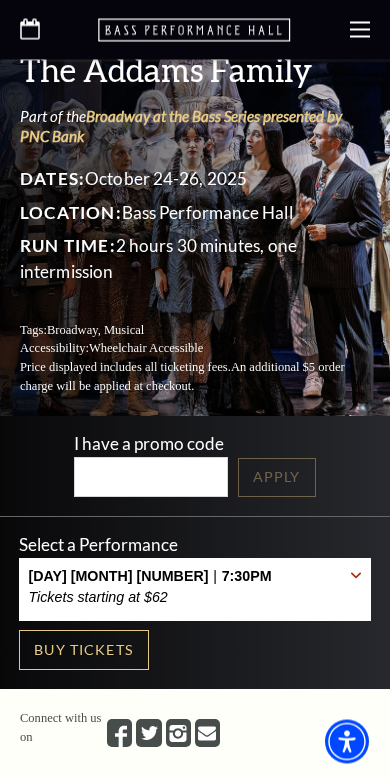 click on "Tickets starting at $62" at bounding box center [150, 598] 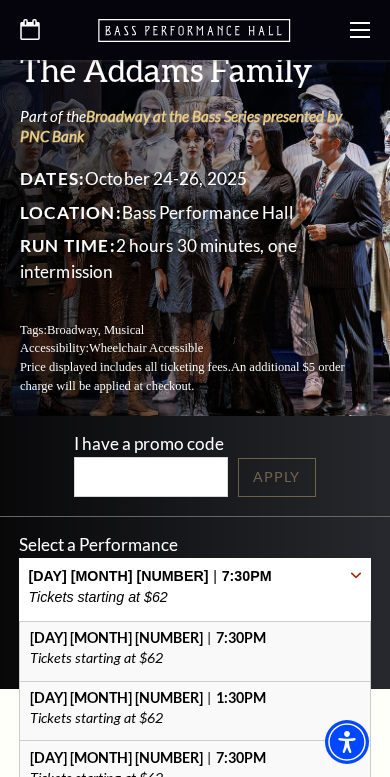 click on "Tickets starting at $62" at bounding box center (150, 597) 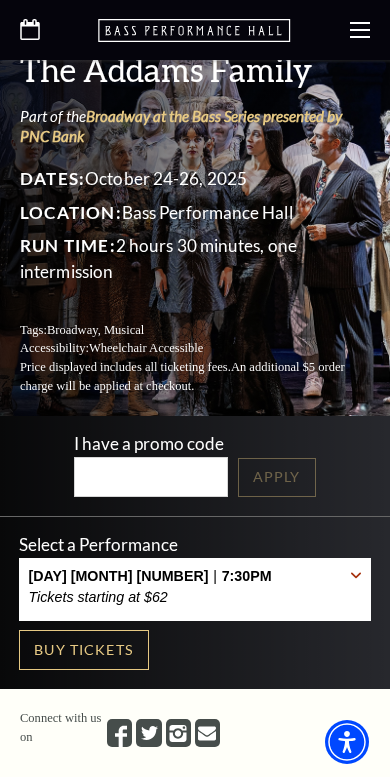 click on "Buy Tickets" at bounding box center (84, 650) 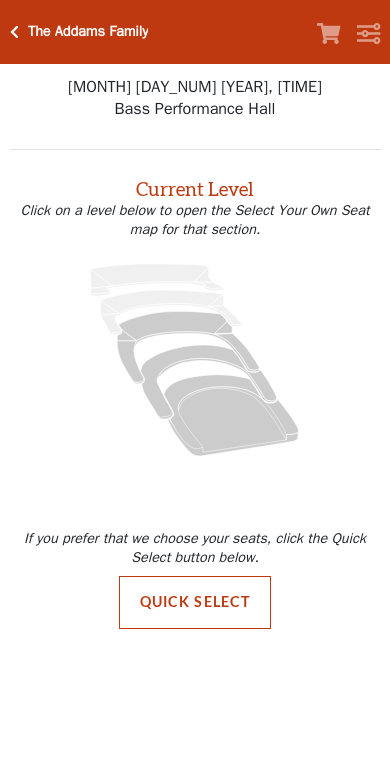 scroll, scrollTop: 0, scrollLeft: 0, axis: both 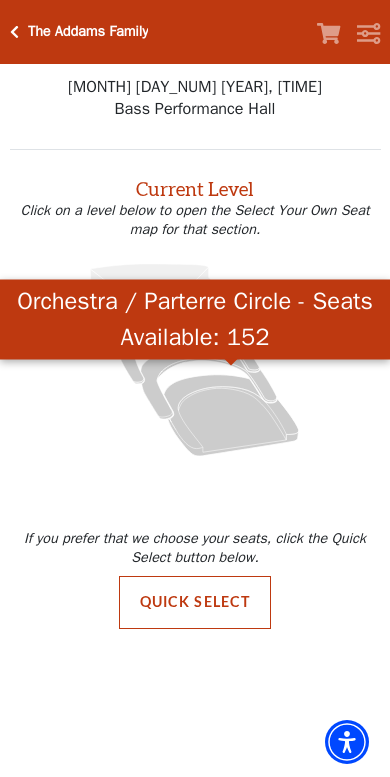 click 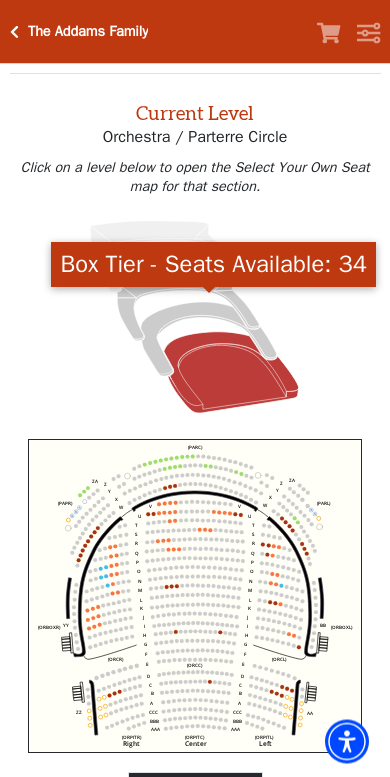 scroll, scrollTop: 76, scrollLeft: 0, axis: vertical 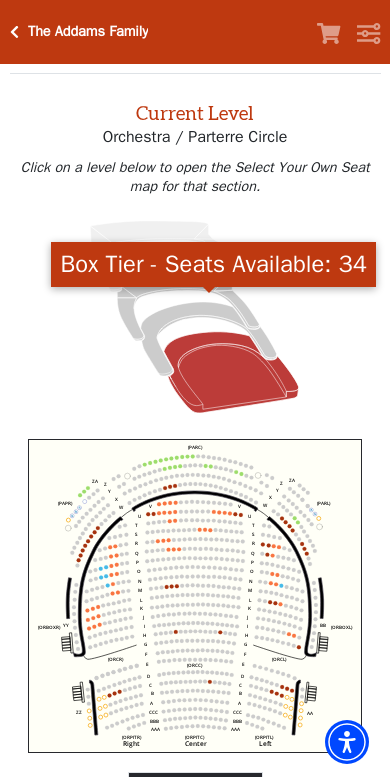 click 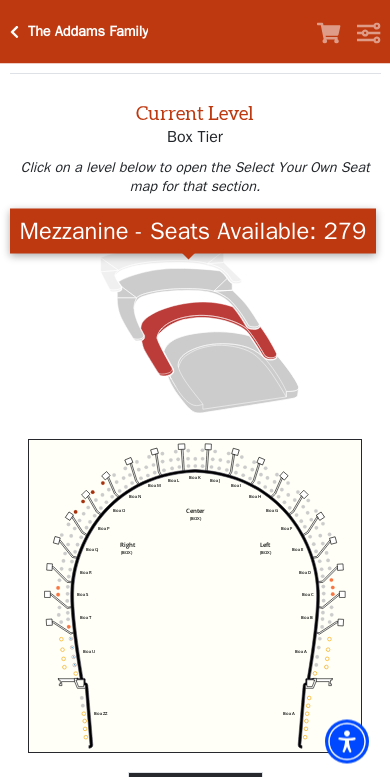 scroll, scrollTop: 76, scrollLeft: 0, axis: vertical 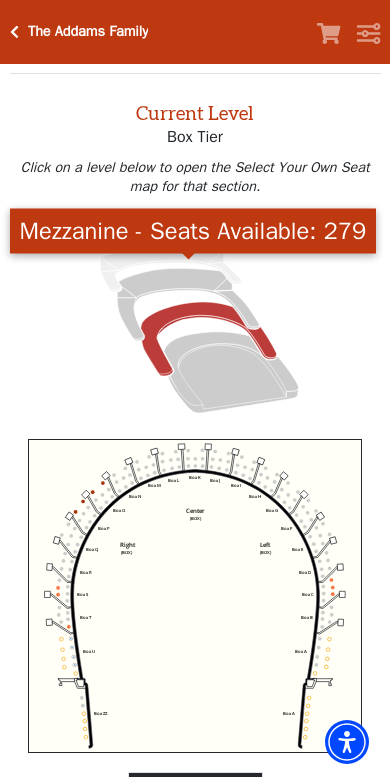 click 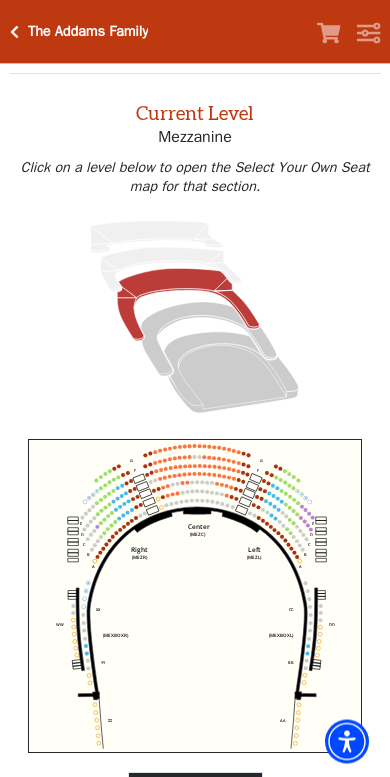 scroll, scrollTop: 76, scrollLeft: 0, axis: vertical 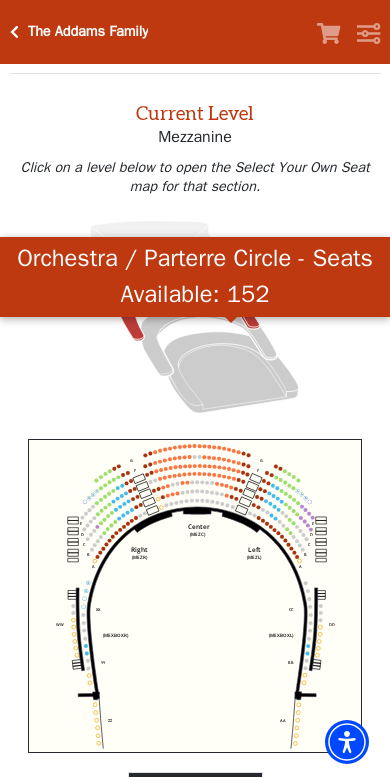 click 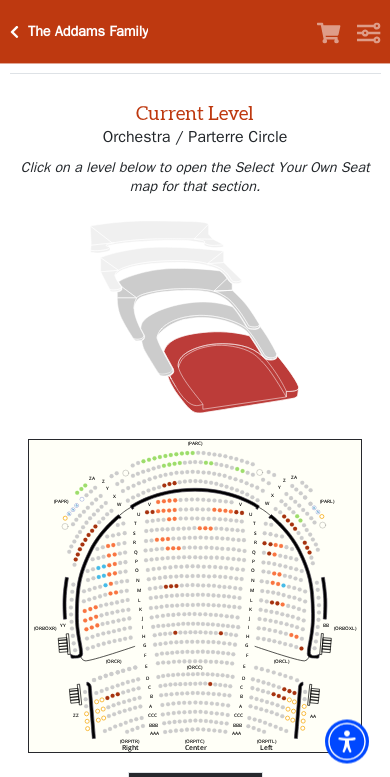 scroll, scrollTop: 76, scrollLeft: 0, axis: vertical 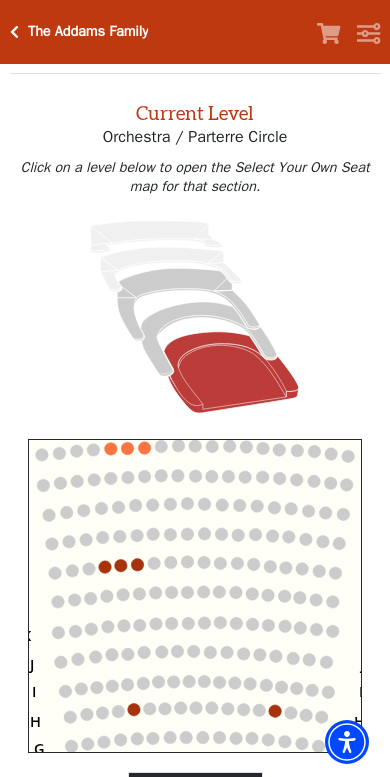click 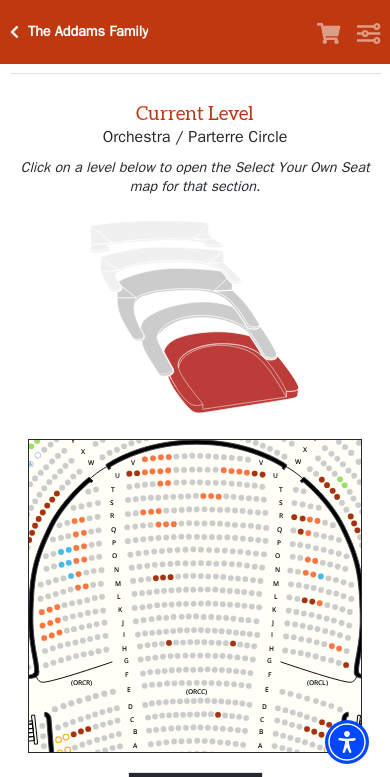 click 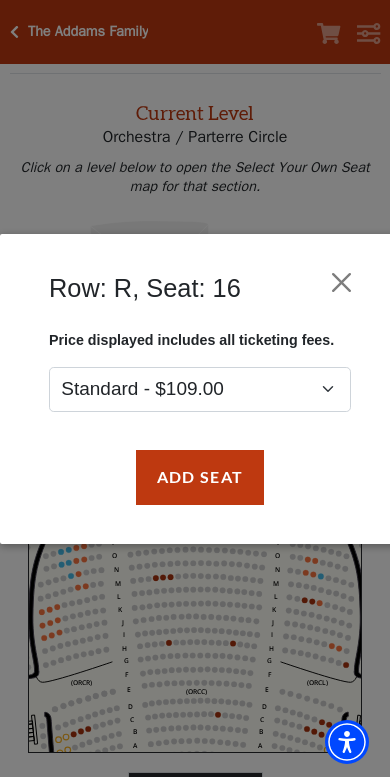 click on "Add Seat" at bounding box center [200, 476] 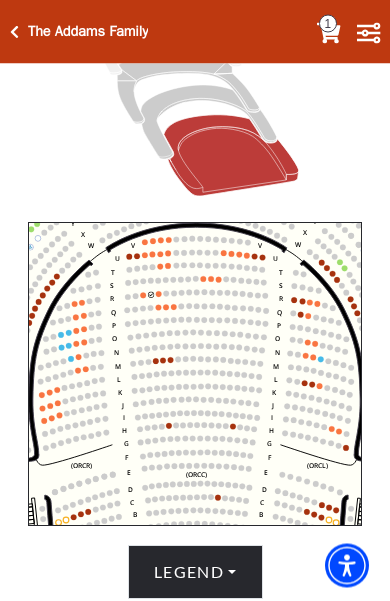 scroll, scrollTop: 293, scrollLeft: 0, axis: vertical 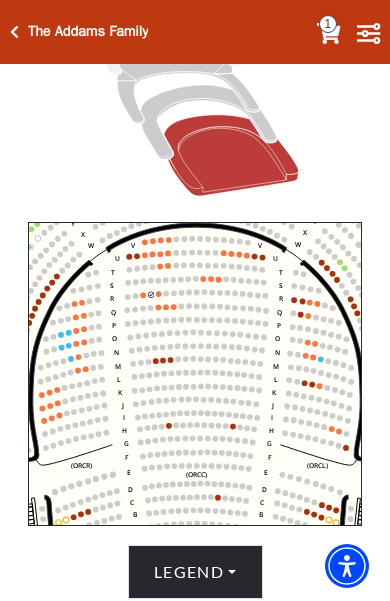 click 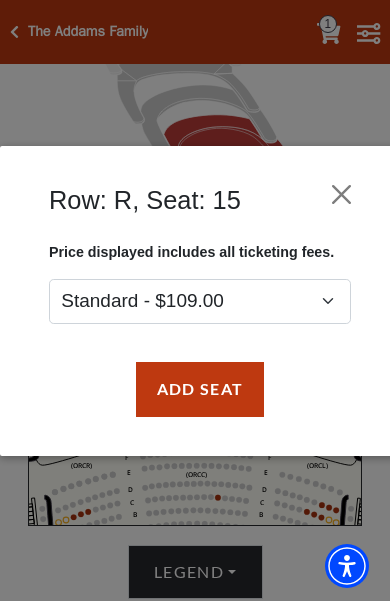 click on "Add Seat" at bounding box center [200, 388] 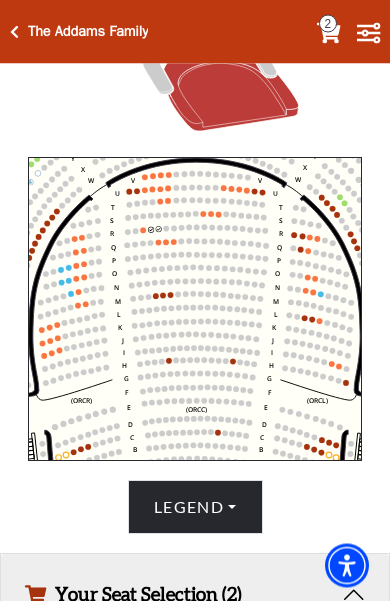 scroll, scrollTop: 221, scrollLeft: 0, axis: vertical 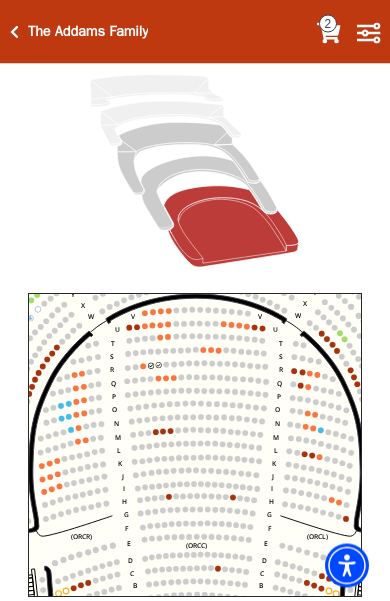 click 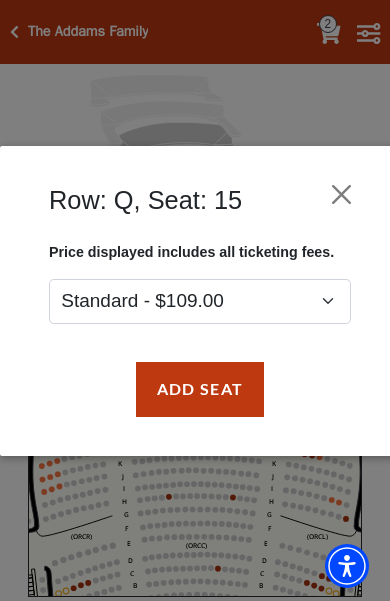 click on "Add Seat" at bounding box center (200, 388) 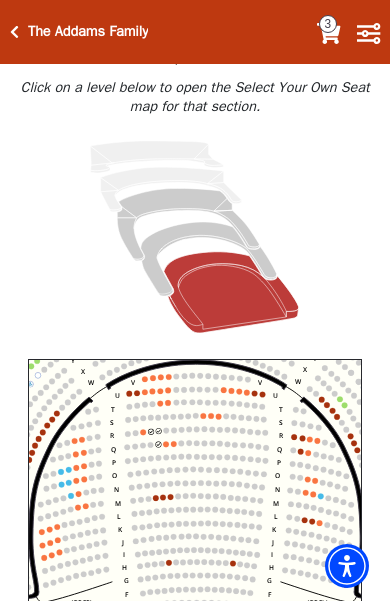 scroll, scrollTop: 147, scrollLeft: 0, axis: vertical 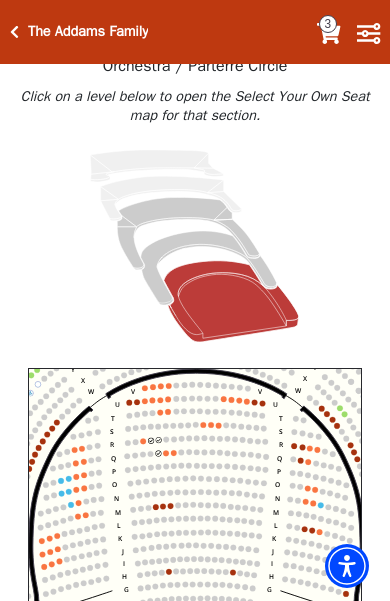 click 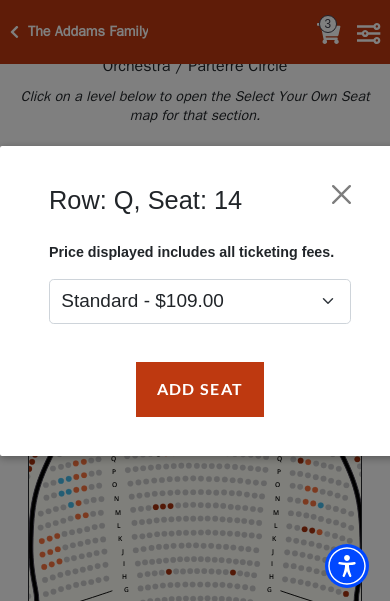click on "Add Seat" at bounding box center [200, 388] 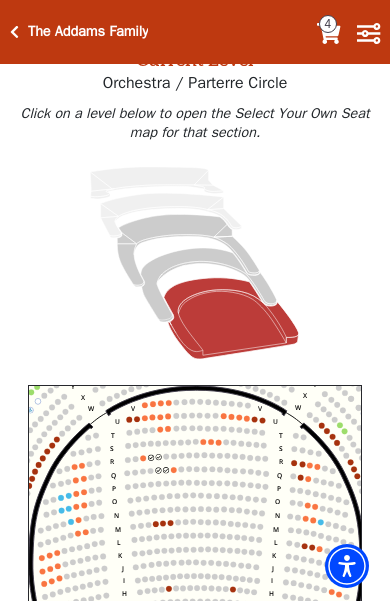 scroll, scrollTop: 78, scrollLeft: 0, axis: vertical 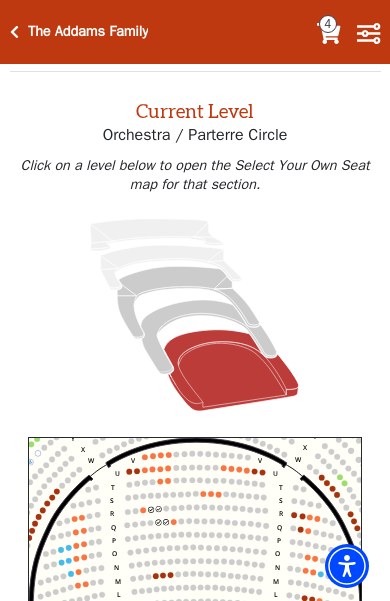 click 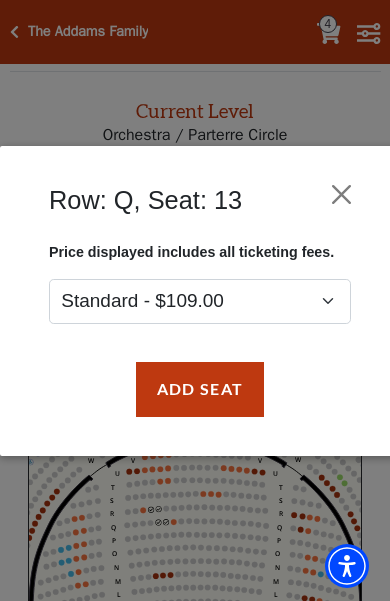 click on "Add Seat" at bounding box center [200, 388] 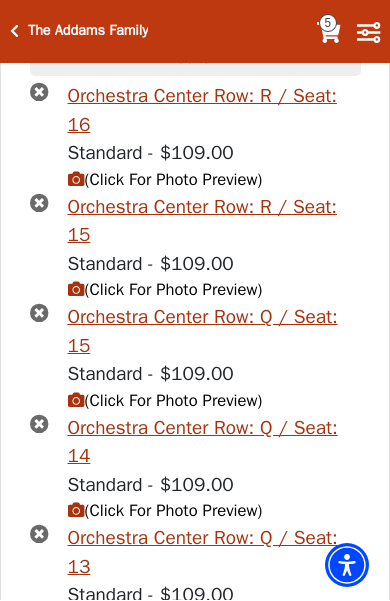 scroll, scrollTop: 1040, scrollLeft: 0, axis: vertical 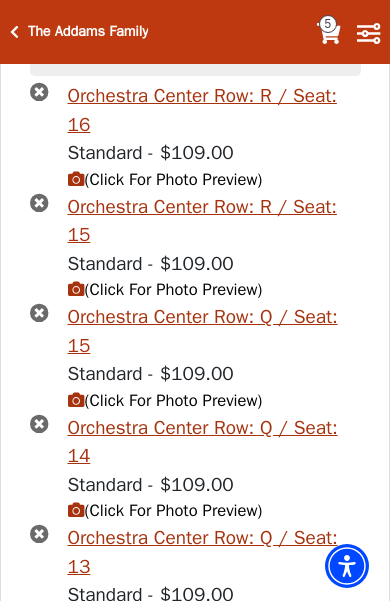 click on "Reserve Tickets" at bounding box center [195, 681] 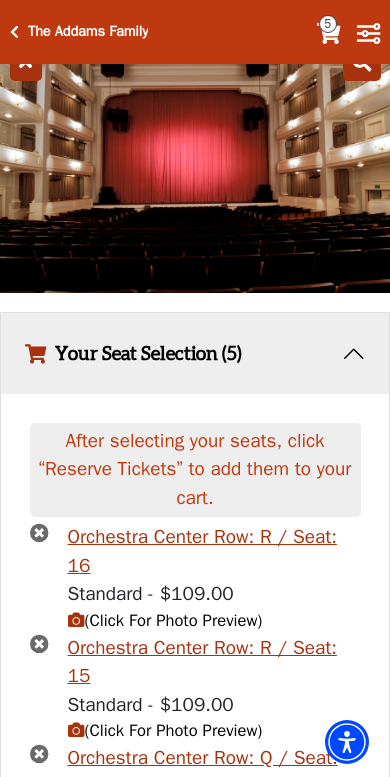 scroll, scrollTop: 871, scrollLeft: 0, axis: vertical 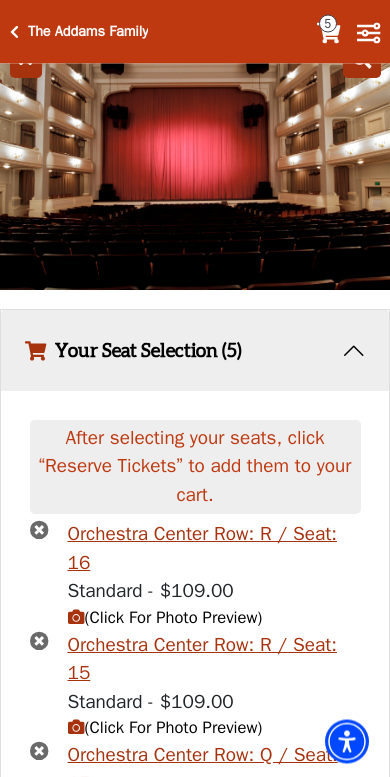 click on "(Click For Photo Preview)" at bounding box center (165, 618) 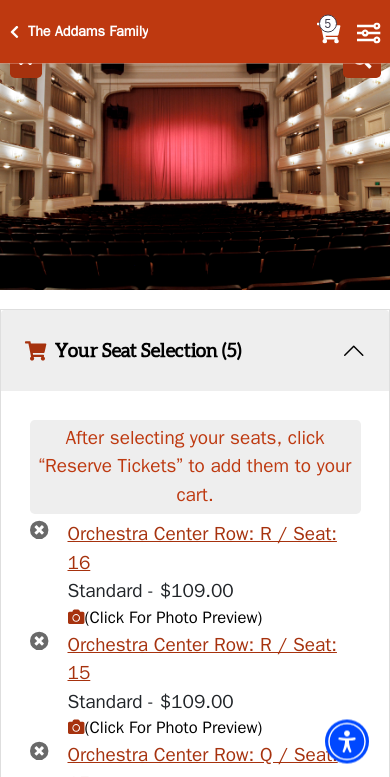 click on "(Click For Photo Preview)" at bounding box center (165, 618) 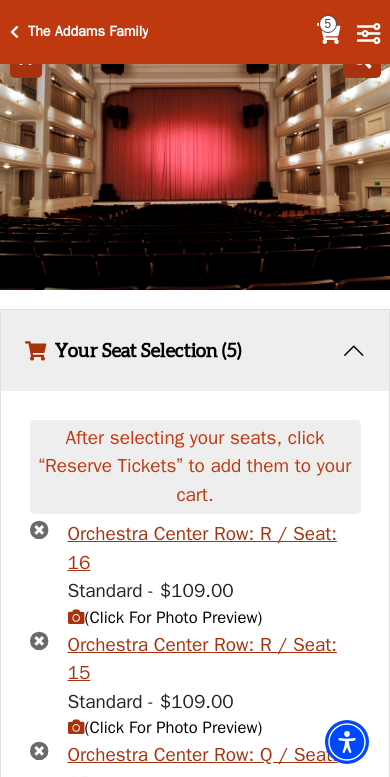click on "(Click For Photo Preview)" at bounding box center (165, 617) 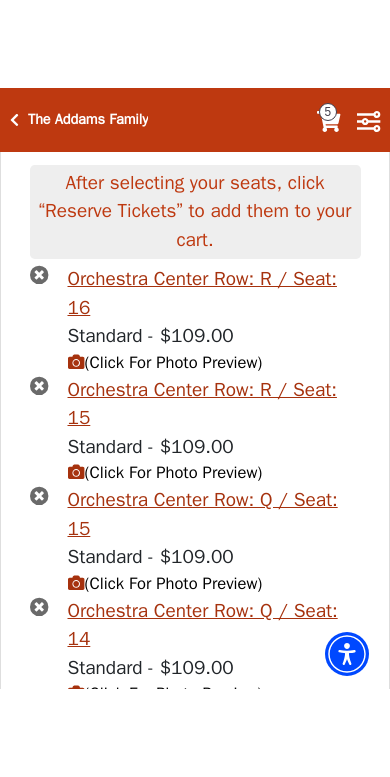 scroll, scrollTop: 1183, scrollLeft: 0, axis: vertical 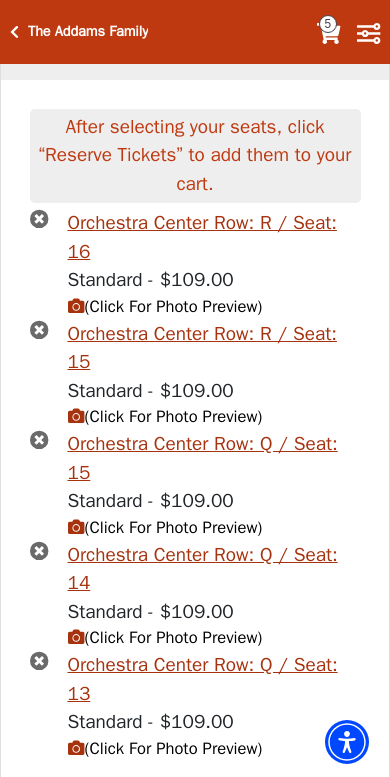 click on "Orchestra Center Row: R / Seat: 15" at bounding box center (214, 348) 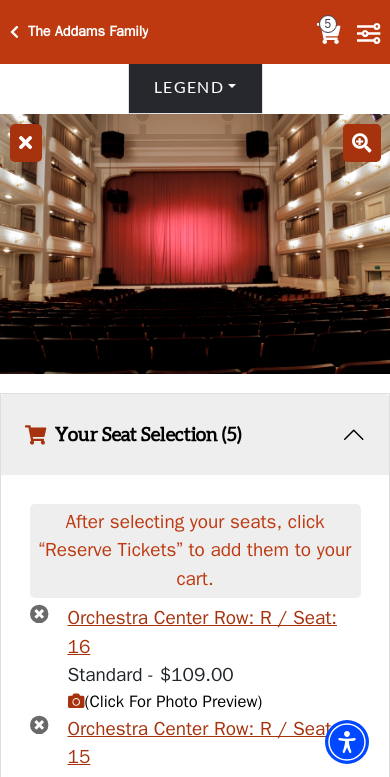 scroll, scrollTop: 805, scrollLeft: 0, axis: vertical 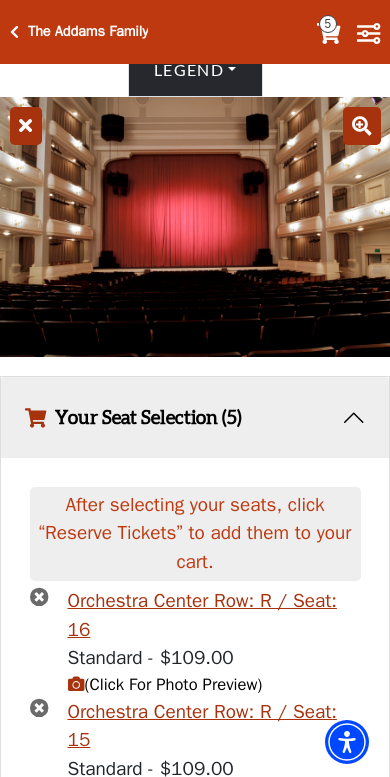 click on "Orchestra Center Row: R / Seat: 16" at bounding box center [214, 615] 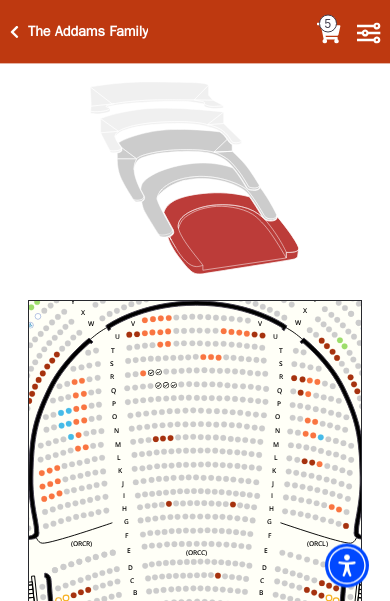 scroll, scrollTop: 215, scrollLeft: 0, axis: vertical 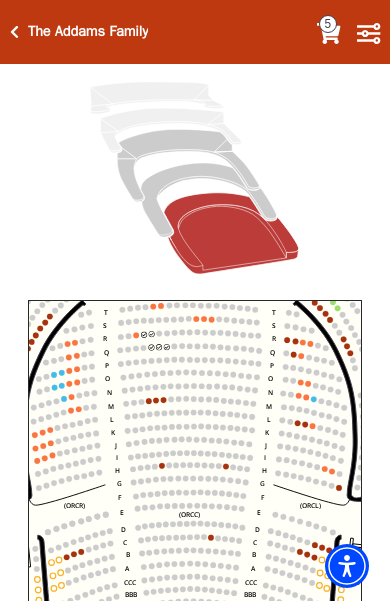 click 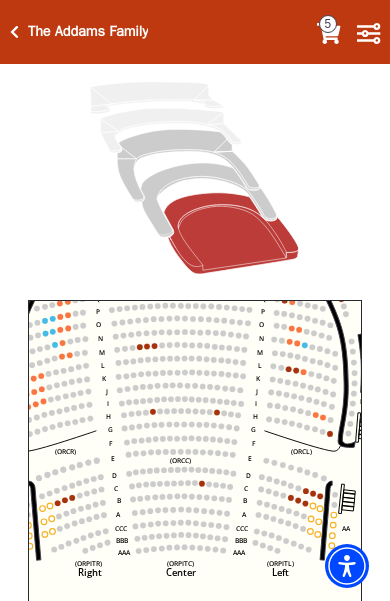 click 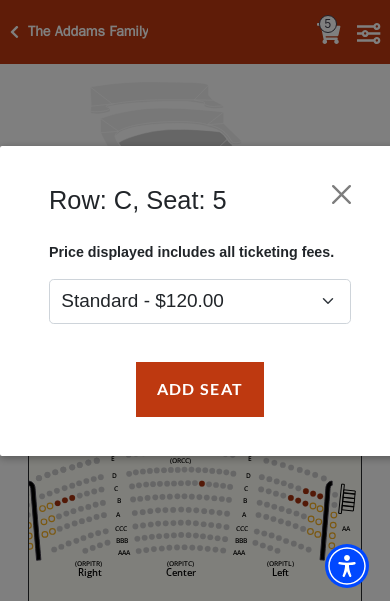 click on "Add Seat" at bounding box center [200, 388] 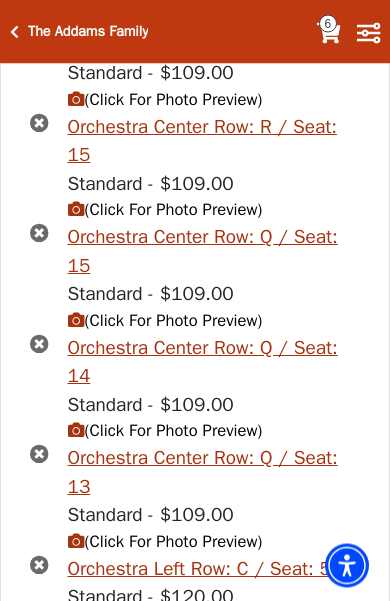 scroll, scrollTop: 1380, scrollLeft: 0, axis: vertical 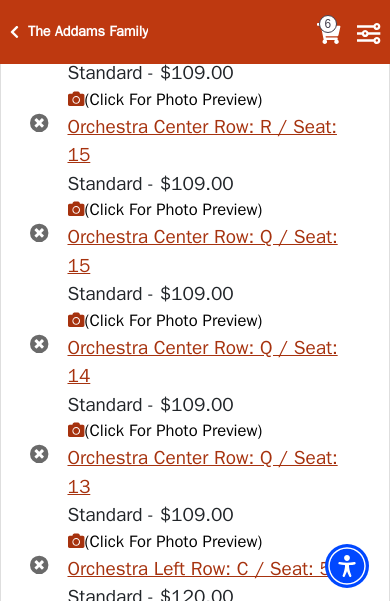click on "(Click For Photo Preview)" at bounding box center [165, 623] 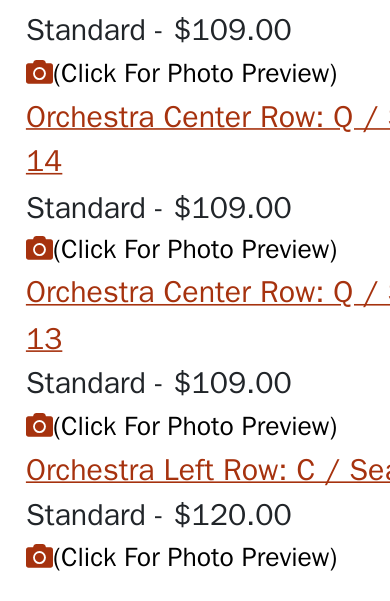 click on "(Click For Photo Preview)" at bounding box center (165, 574) 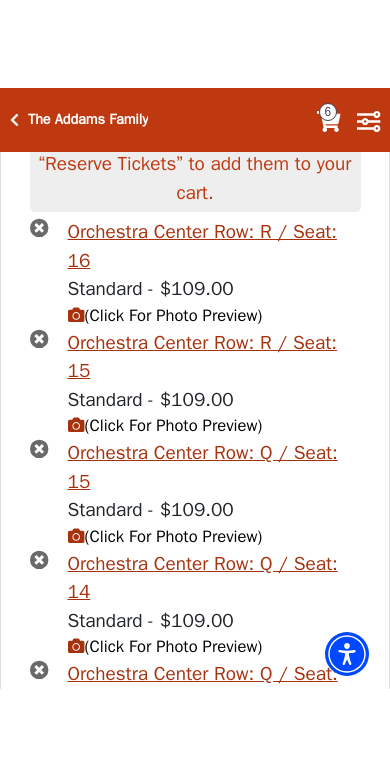 scroll, scrollTop: 1263, scrollLeft: 0, axis: vertical 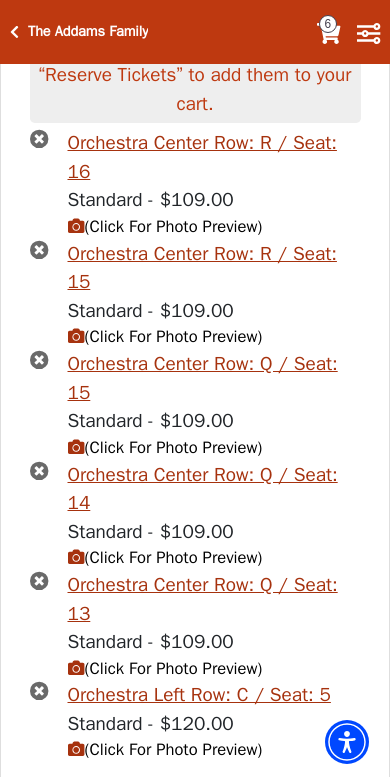 click on "(Click For Photo Preview)" at bounding box center [165, 749] 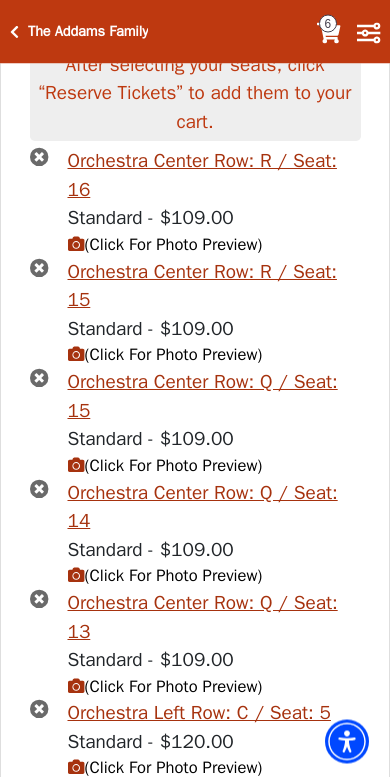 scroll, scrollTop: 1263, scrollLeft: 0, axis: vertical 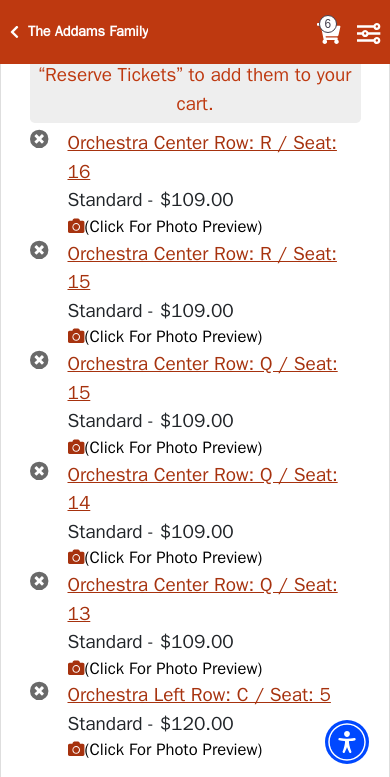 click at bounding box center (39, 690) 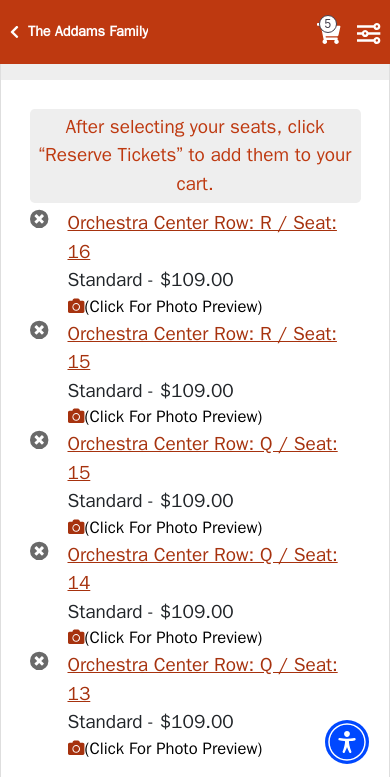 click on "Reserve Tickets" at bounding box center [195, 807] 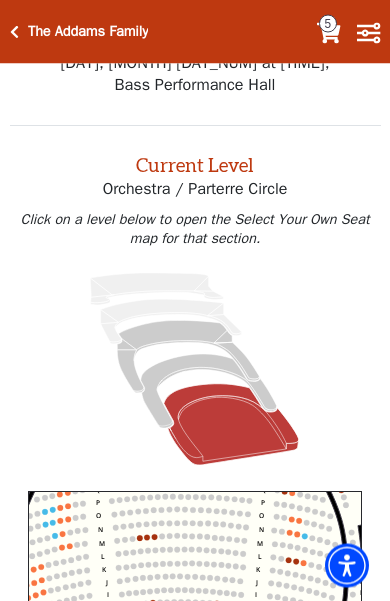 scroll, scrollTop: 0, scrollLeft: 0, axis: both 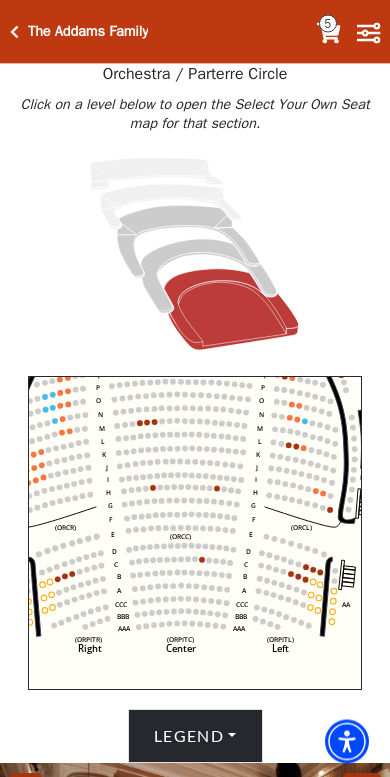 click on "Left   (ORPITL)   Right   (ORPITR)   Center   (ORPITC)   ZZ   AA   YY   BB   ZA   ZA   (ORCL)   (ORCR)   (ORCC)   (ORBOXL)   (ORBOXR)   (PARL)   (PAPR)   (PARC)   Z   Y   X   W   Z   Y   X   W   V   U   T   S   R   Q   P   O   N   M   L   K   J   I   H   G   F   E   D   C   B   A   CCC   BBB   AAA   V   U   T   S   R   Q   P   O   N   M   L   K   J   I   H   G   F   E   D   C   B   A   CCC   BBB   AAA" 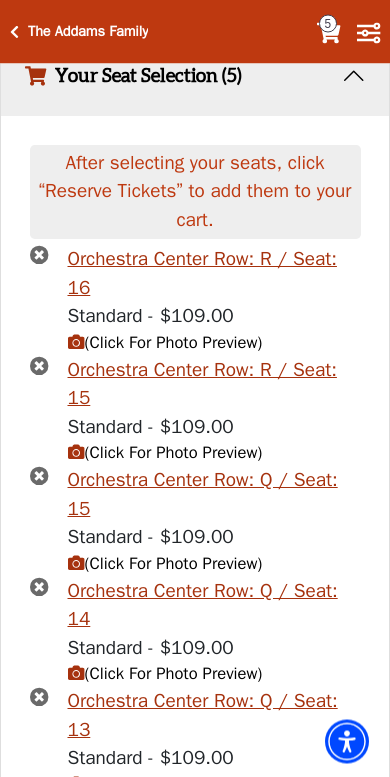 scroll, scrollTop: 1147, scrollLeft: 0, axis: vertical 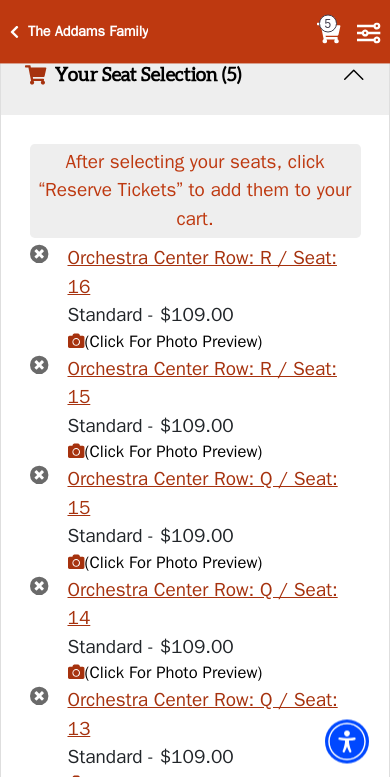 click at bounding box center (39, 475) 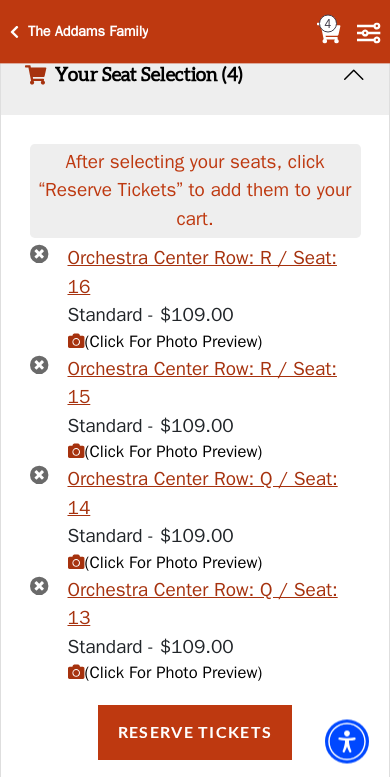 scroll, scrollTop: 1103, scrollLeft: 0, axis: vertical 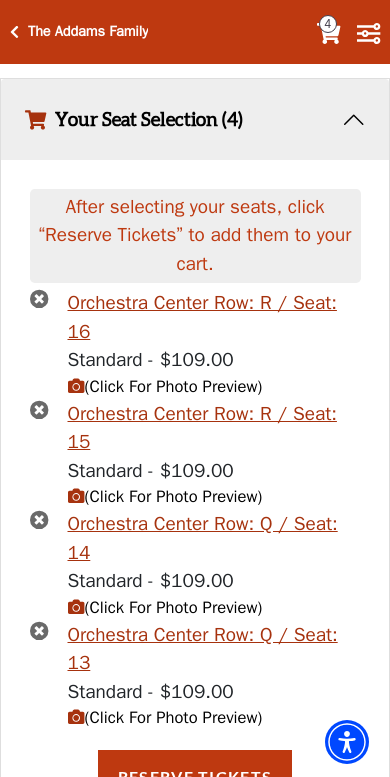click at bounding box center [39, 519] 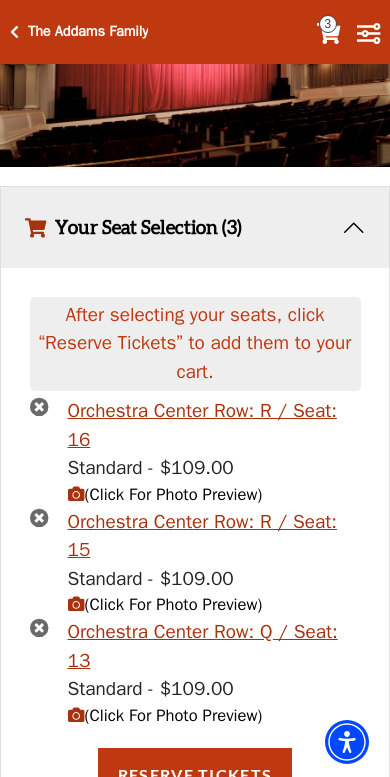 click at bounding box center (39, 627) 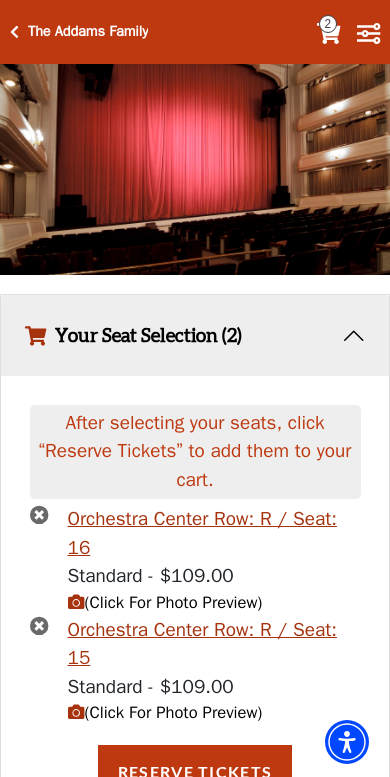 click on "Reserve Tickets" at bounding box center [195, 772] 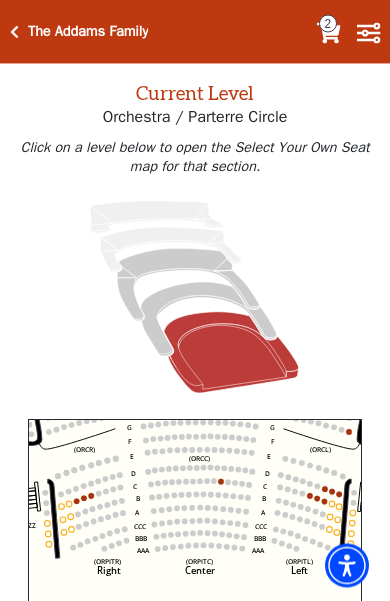 scroll, scrollTop: 96, scrollLeft: 0, axis: vertical 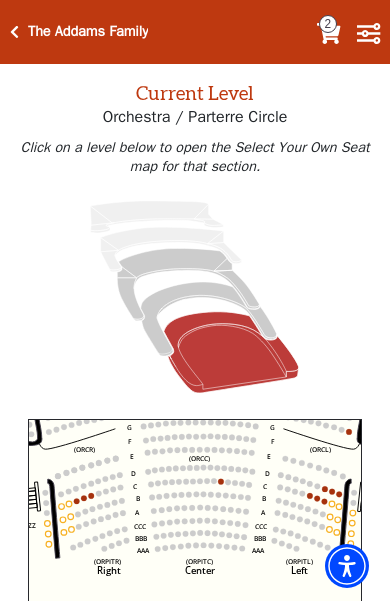 click on "Left   (ORPITL)   Right   (ORPITR)   Center   (ORPITC)   ZZ   AA   YY   BB   ZA   ZA   (ORCL)   (ORCR)   (ORCC)   (ORBOXL)   (ORBOXR)   (PARL)   (PAPR)   (PARC)   Z   Y   X   W   Z   Y   X   W   V   U   T   S   R   Q   P   O   N   M   L   K   J   I   H   G   F   E   D   C   B   A   CCC   BBB   AAA   V   U   T   S   R   Q   P   O   N   M   L   K   J   I   H   G   F   E   D   C   B   A   CCC   BBB   AAA" 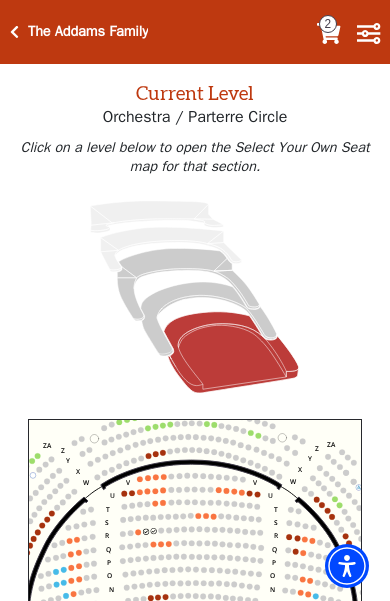 click 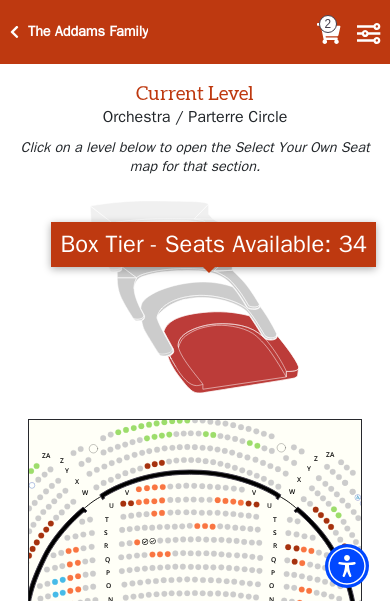 click 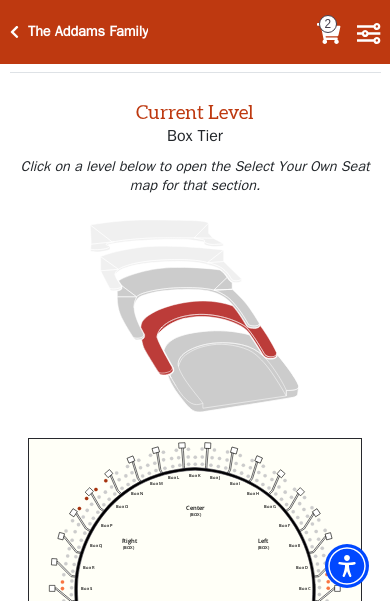 scroll, scrollTop: 76, scrollLeft: 0, axis: vertical 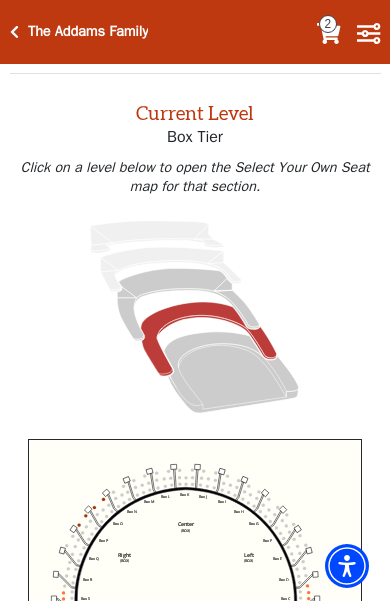click 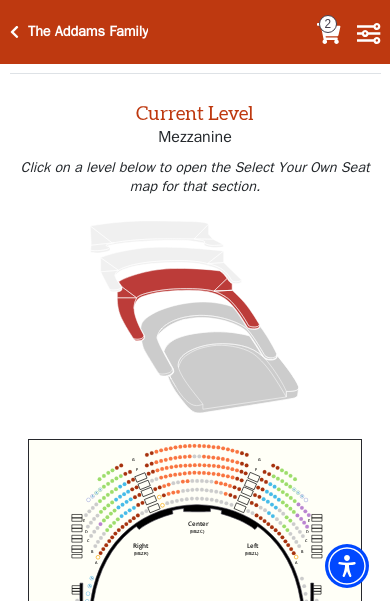 click 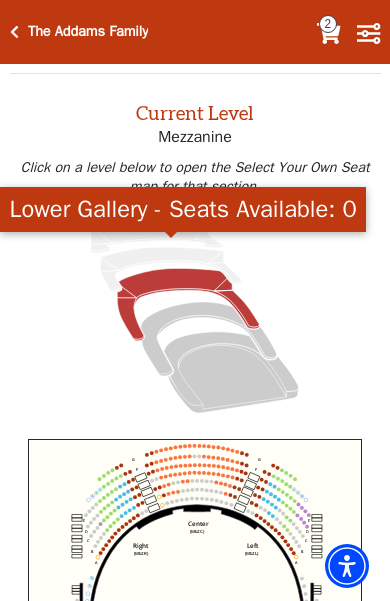 click 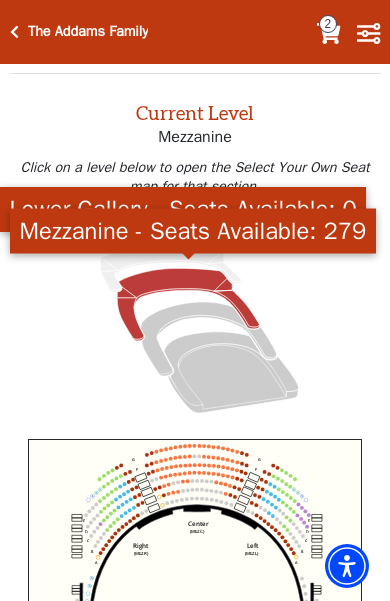 click 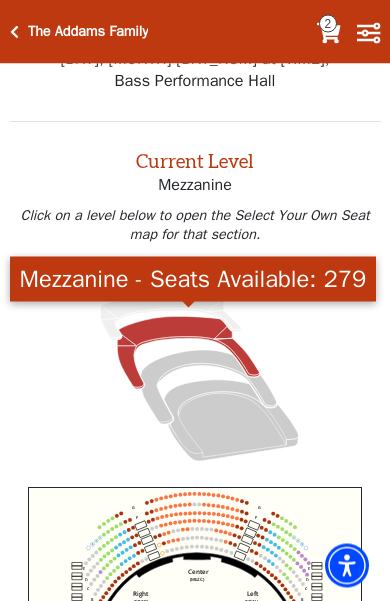 scroll, scrollTop: 6, scrollLeft: 0, axis: vertical 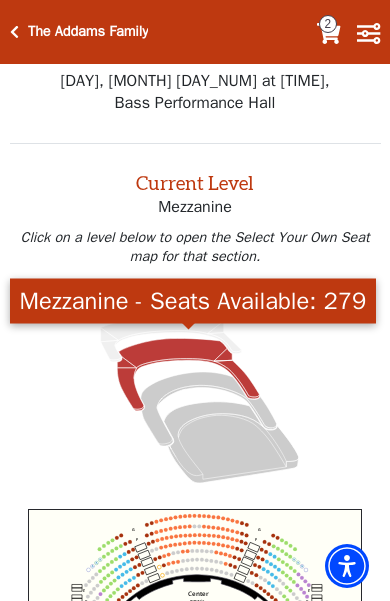 click 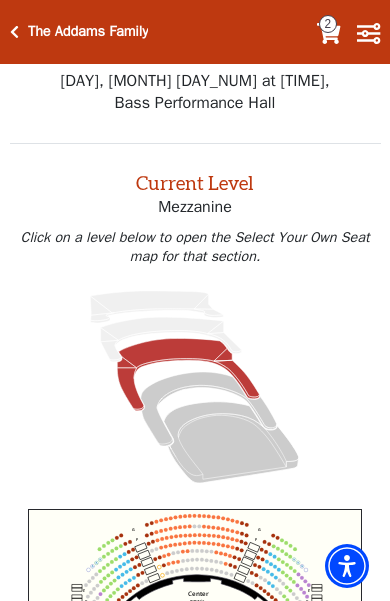 click 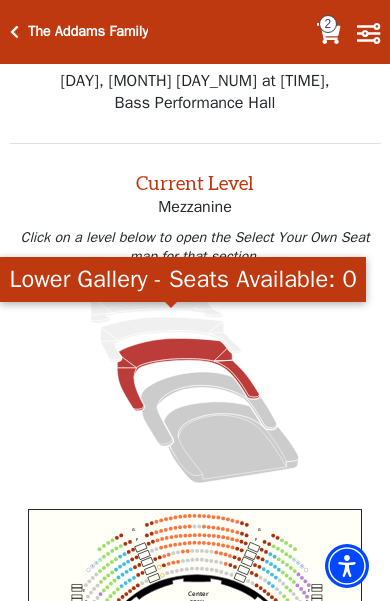 click 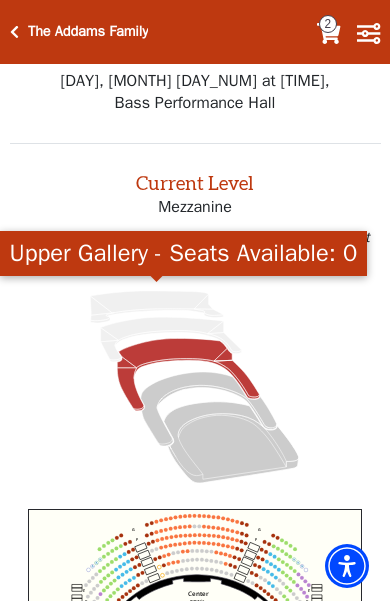 click 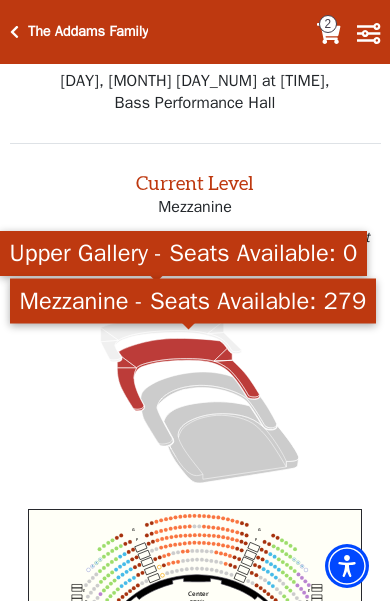 click 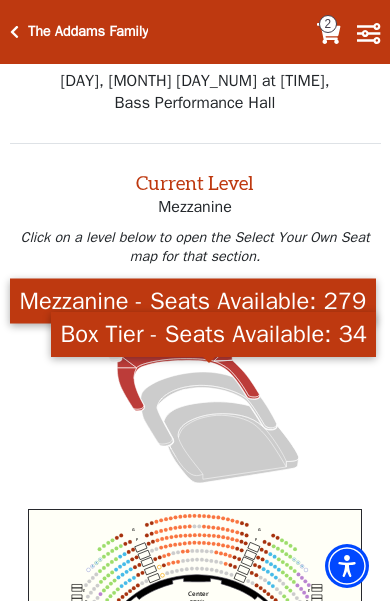 click 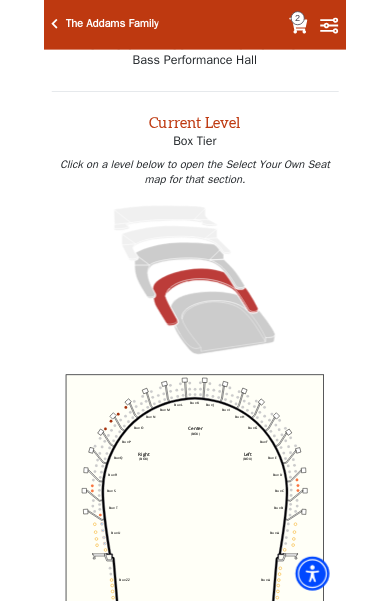 scroll, scrollTop: 0, scrollLeft: 0, axis: both 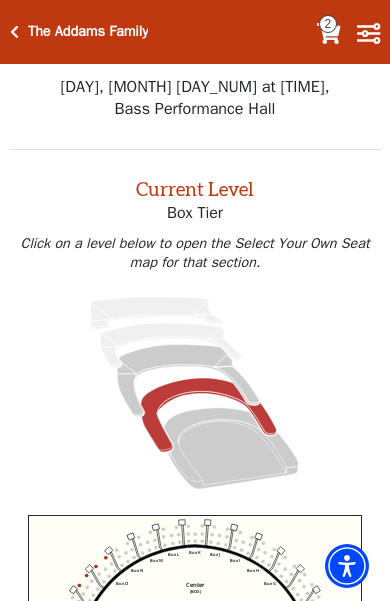 click at bounding box center [14, 32] 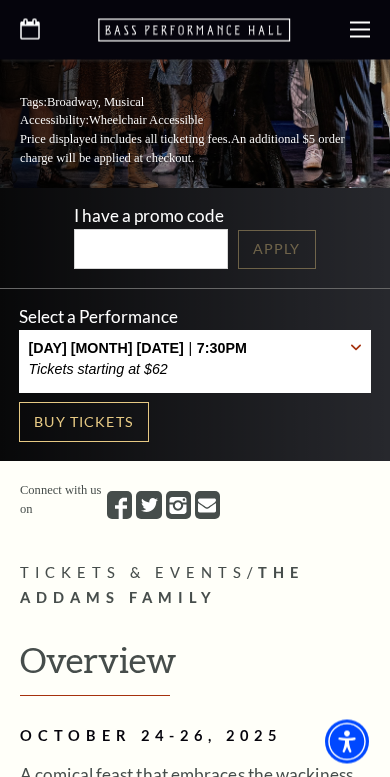 scroll, scrollTop: 342, scrollLeft: 0, axis: vertical 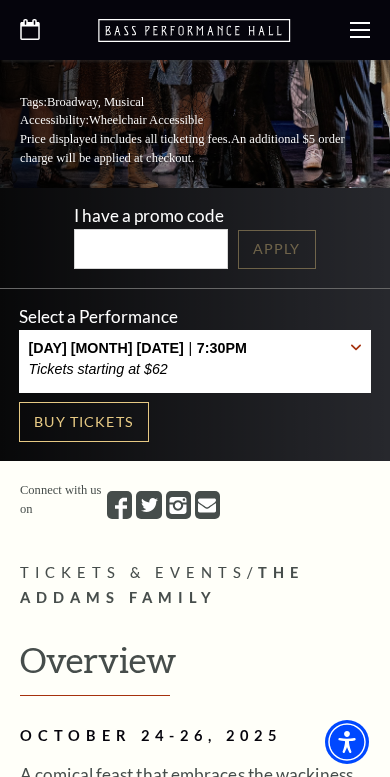 click on "Buy Tickets" at bounding box center (84, 422) 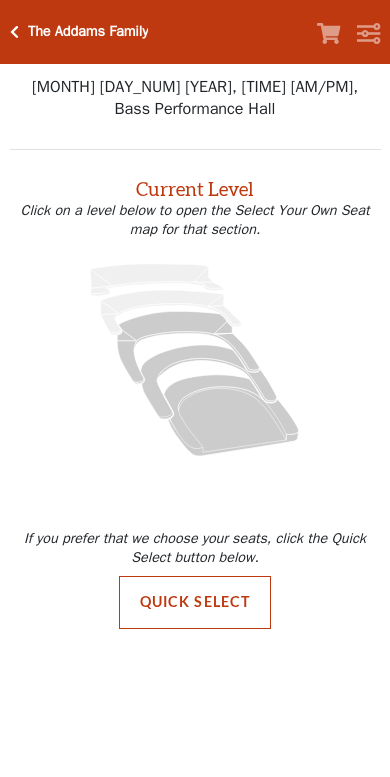 scroll, scrollTop: 0, scrollLeft: 0, axis: both 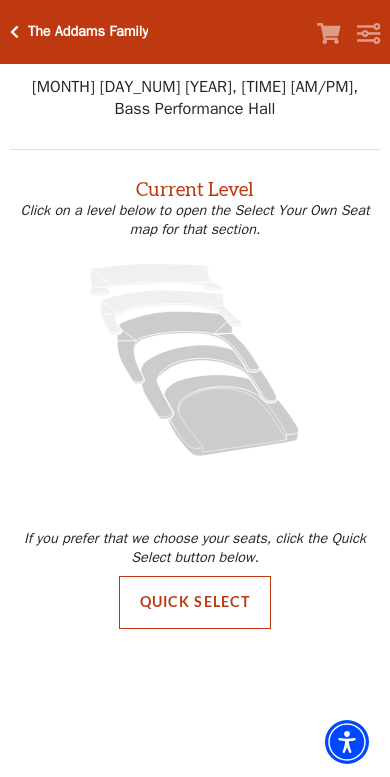 click on "Quick Select" at bounding box center [195, 602] 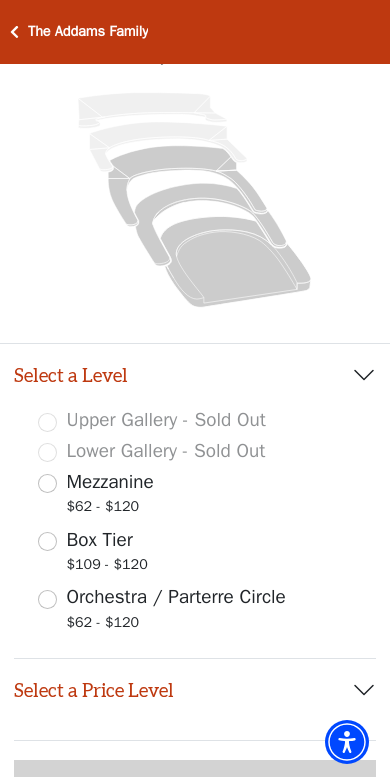 click on "Orchestra / Parterre Circle" at bounding box center (176, 597) 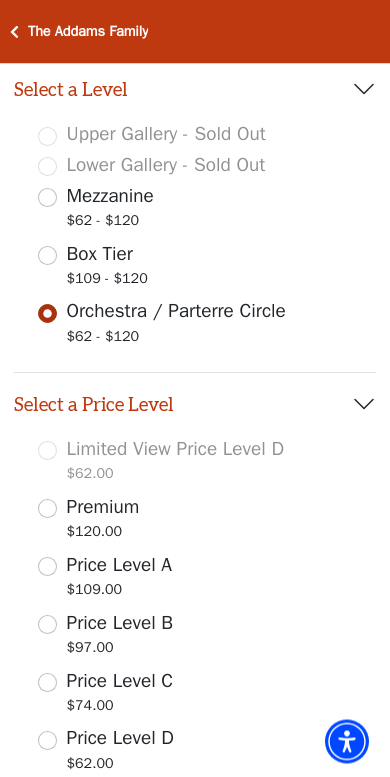 scroll, scrollTop: 583, scrollLeft: 0, axis: vertical 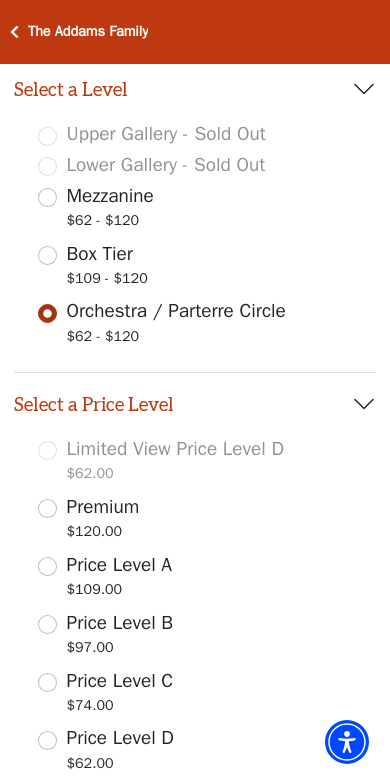 click on "Premium $120.00" at bounding box center [47, 508] 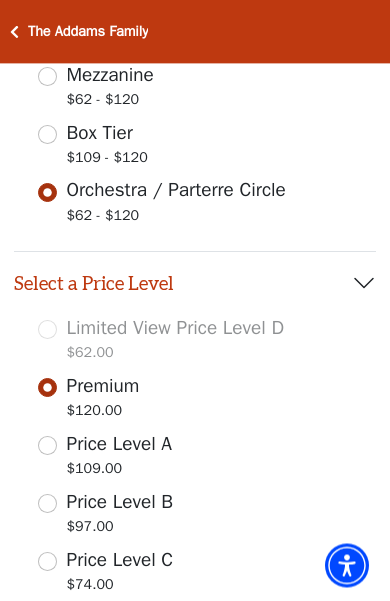 click on "Price Level A $109.00" at bounding box center (47, 446) 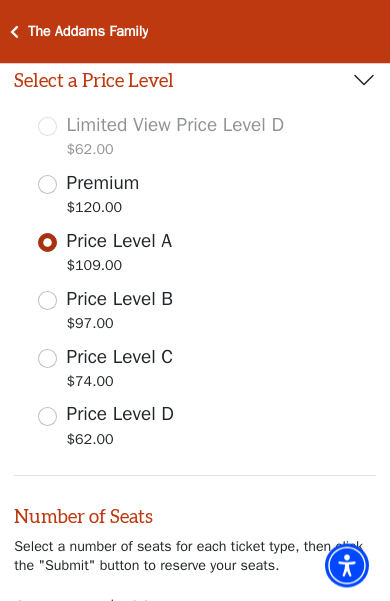 click on "Price Level B $97.00" at bounding box center [195, 314] 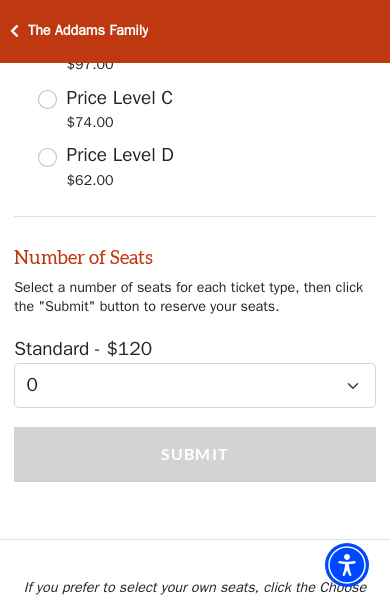 scroll, scrollTop: 1232, scrollLeft: 0, axis: vertical 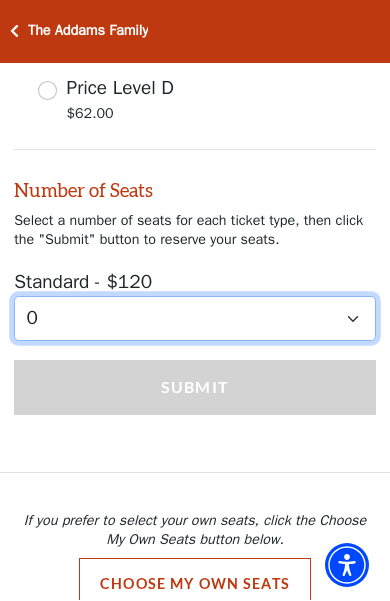 click on "0 1 2 3 4 5 6 7 8 9" at bounding box center [195, 319] 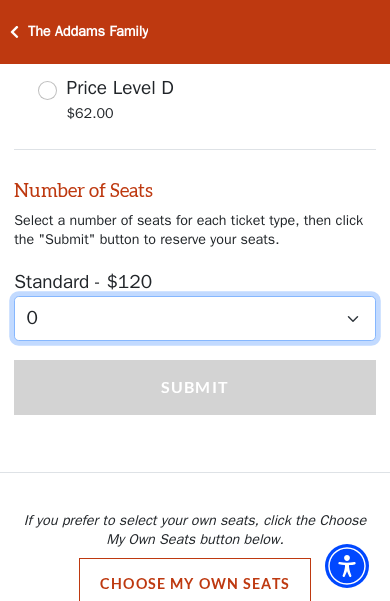 select on "5" 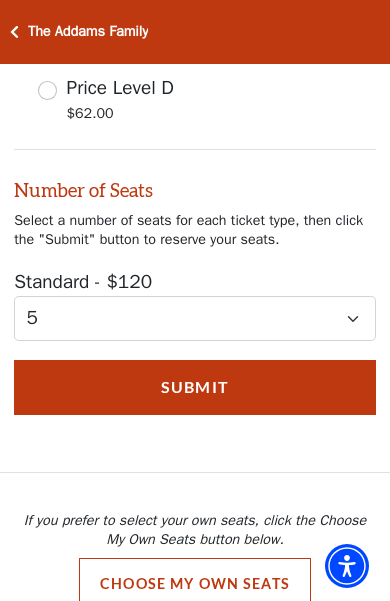 click on "Submit" at bounding box center [195, 387] 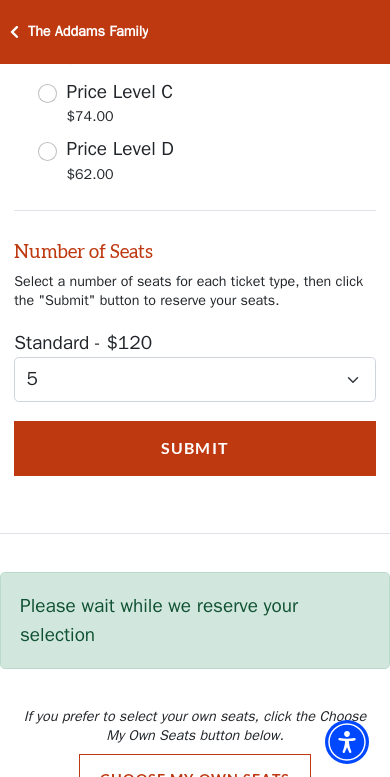 scroll, scrollTop: 1210, scrollLeft: 0, axis: vertical 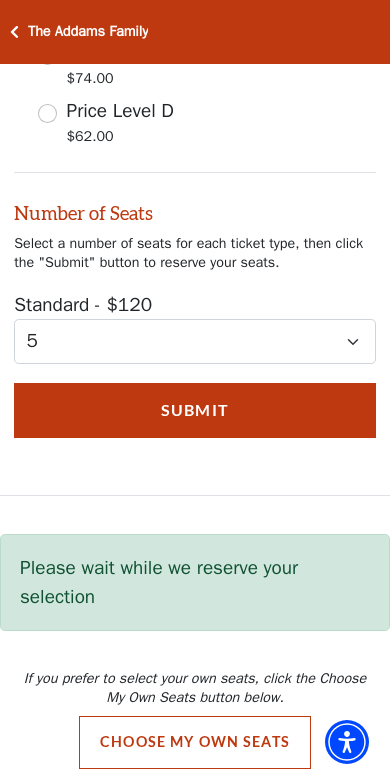 click on "Choose My Own Seats" at bounding box center (195, 742) 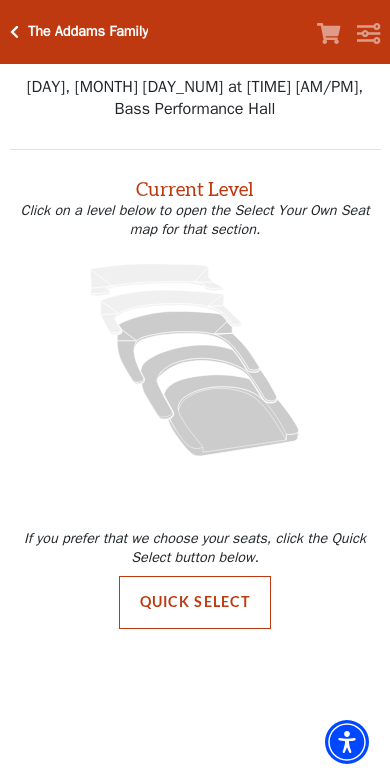 scroll, scrollTop: 0, scrollLeft: 0, axis: both 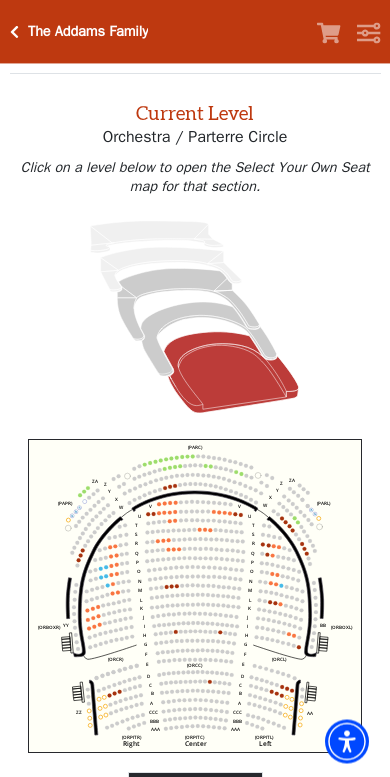 click 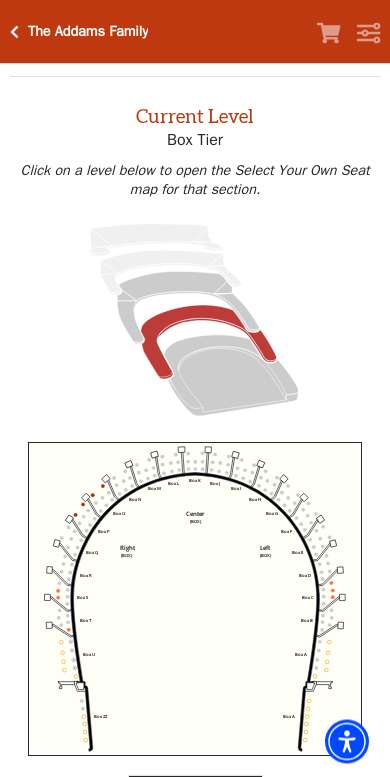 scroll, scrollTop: 75, scrollLeft: 0, axis: vertical 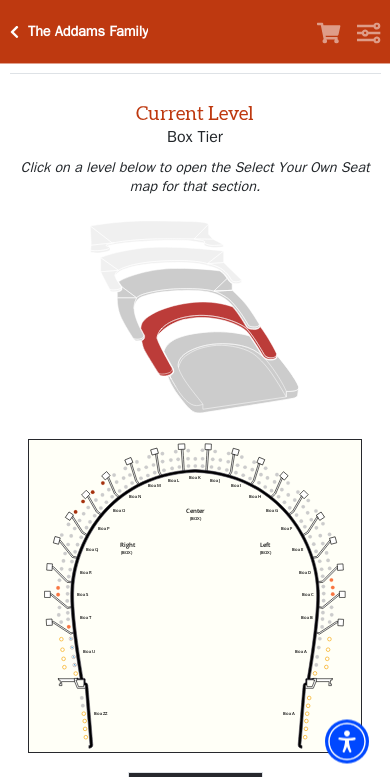click 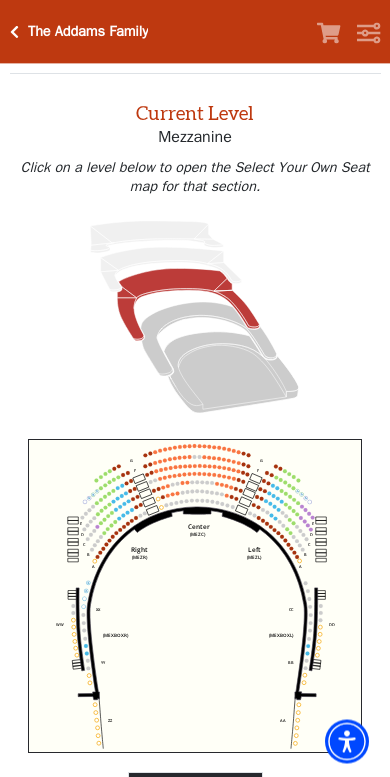 scroll, scrollTop: 76, scrollLeft: 0, axis: vertical 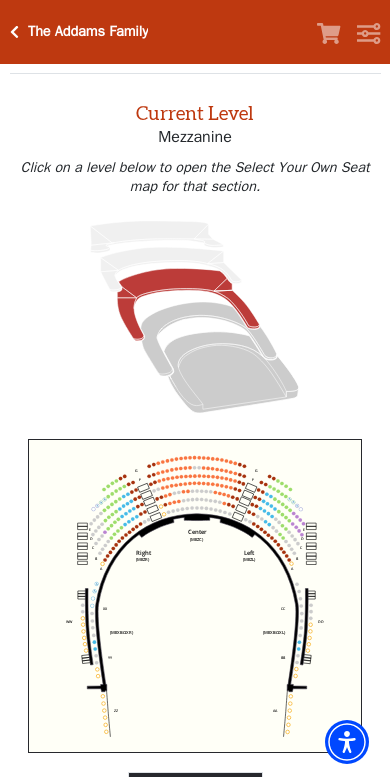 click 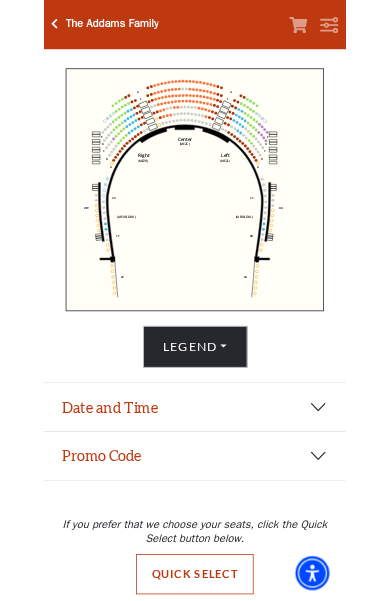 scroll, scrollTop: 417, scrollLeft: 0, axis: vertical 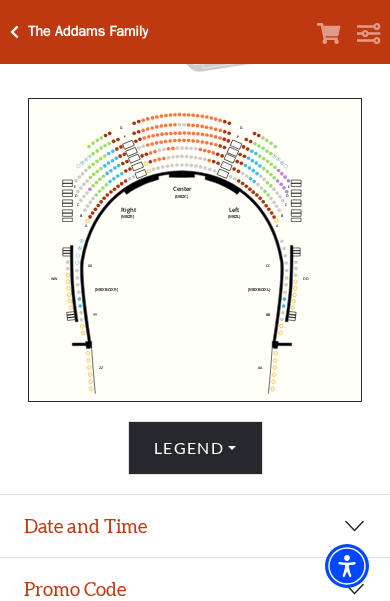 click 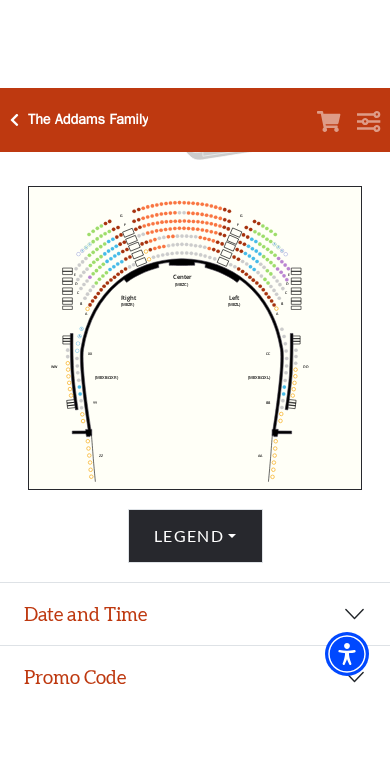 scroll, scrollTop: 426, scrollLeft: 0, axis: vertical 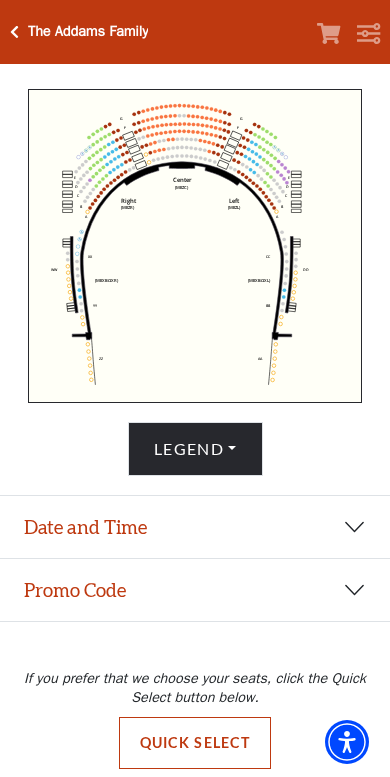 click on "Quick Select" at bounding box center (195, 743) 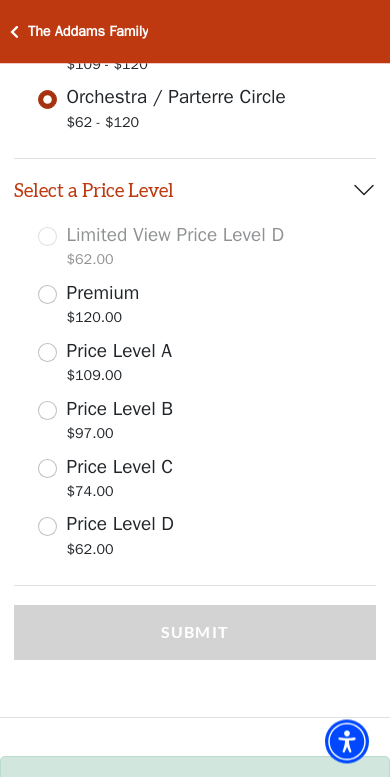 scroll, scrollTop: 798, scrollLeft: 0, axis: vertical 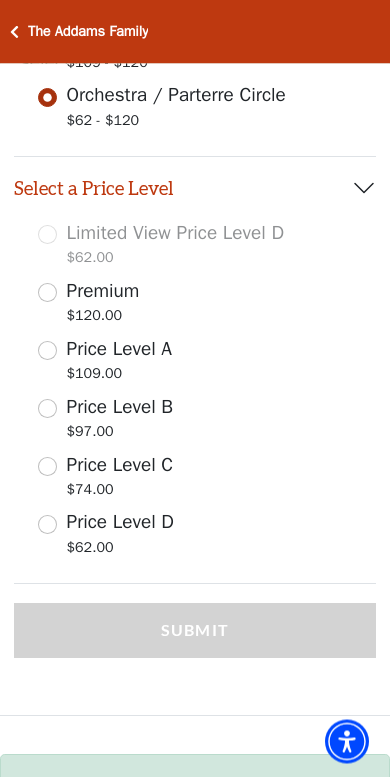 click on "Premium $120.00" at bounding box center (47, 293) 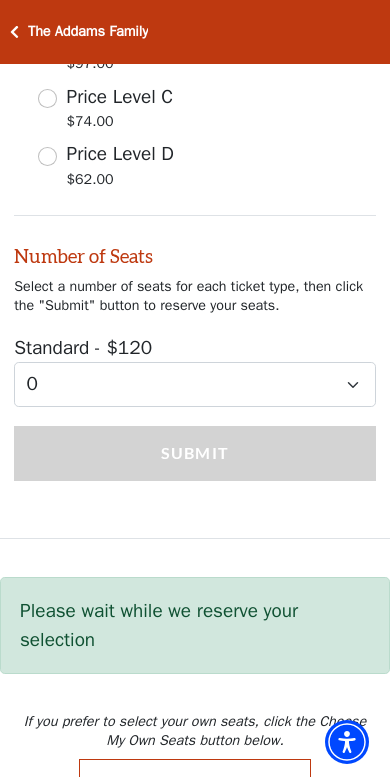 scroll, scrollTop: 1210, scrollLeft: 0, axis: vertical 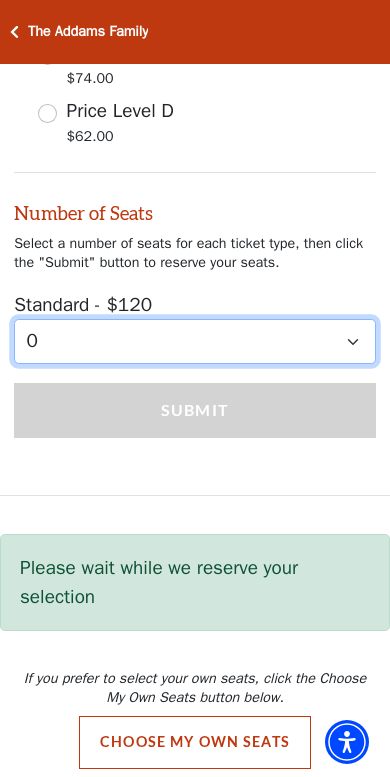 click on "0 1 2 3 4 5 6 7 8 9" at bounding box center [195, 341] 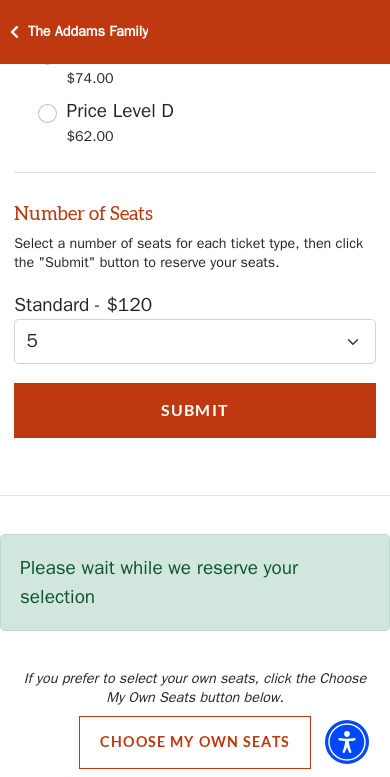 click on "Submit" at bounding box center (195, 410) 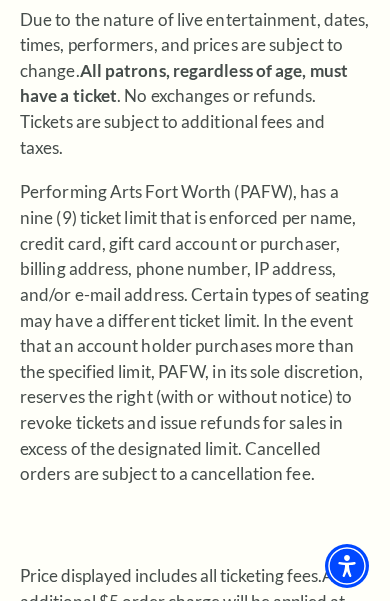 scroll, scrollTop: 0, scrollLeft: 0, axis: both 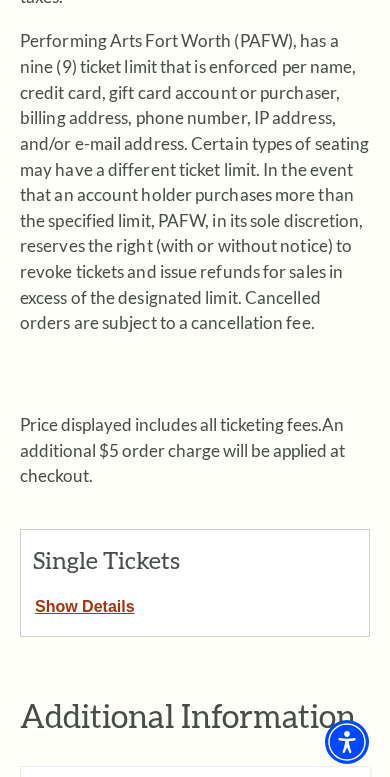 click on "Show Details" at bounding box center (85, 603) 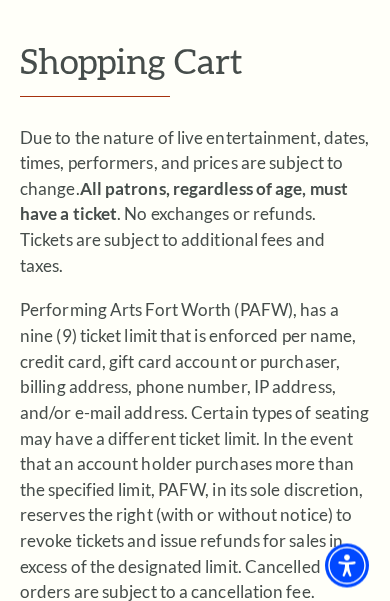 scroll, scrollTop: 0, scrollLeft: 0, axis: both 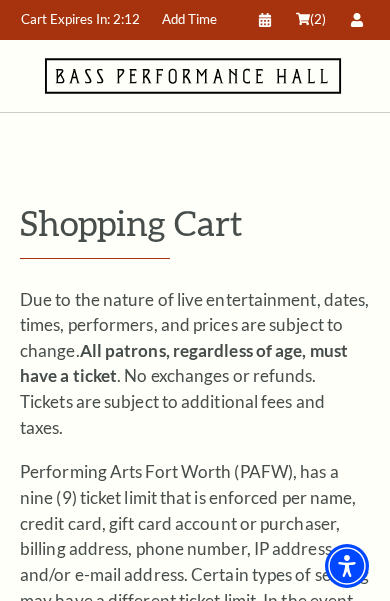 click on "(2)" at bounding box center (318, 20) 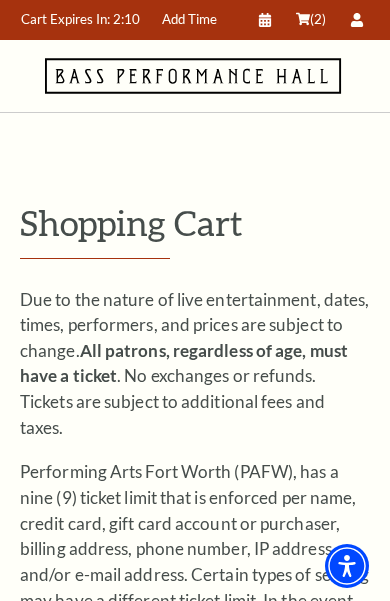 click on "Cart
(2)" at bounding box center [311, 20] 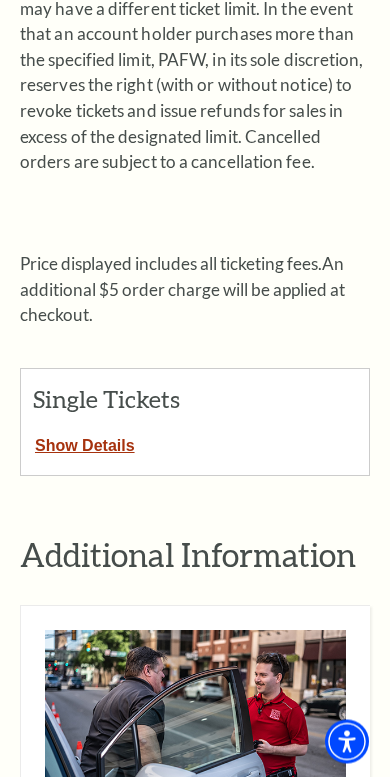 scroll, scrollTop: 592, scrollLeft: 0, axis: vertical 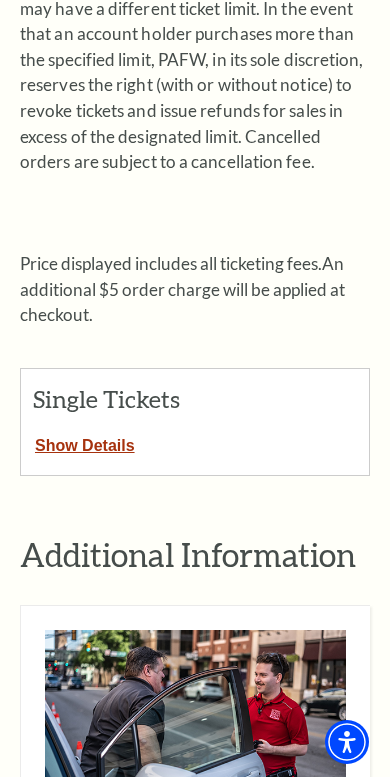 click on "Show Details" at bounding box center (85, 442) 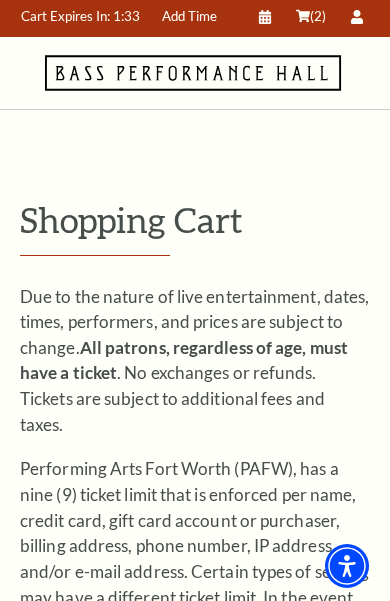 scroll, scrollTop: 0, scrollLeft: 0, axis: both 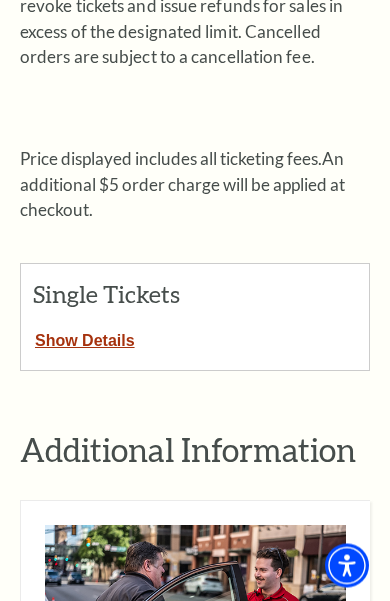 click on "Show Details" at bounding box center [85, 338] 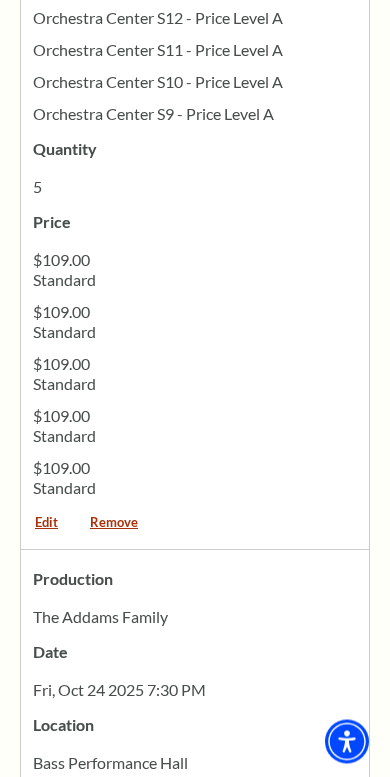 scroll, scrollTop: 1367, scrollLeft: 0, axis: vertical 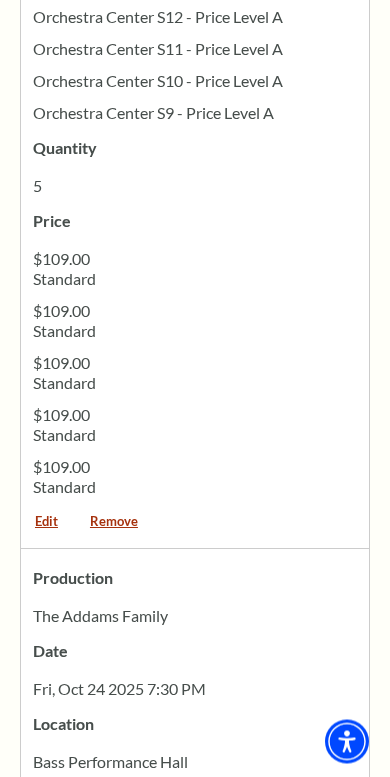 click on "Remove" at bounding box center (114, 529) 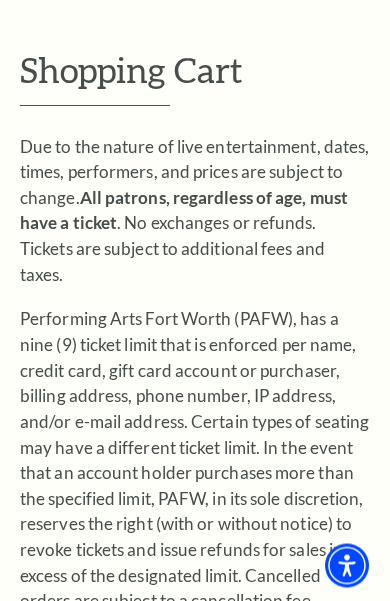scroll, scrollTop: 0, scrollLeft: 0, axis: both 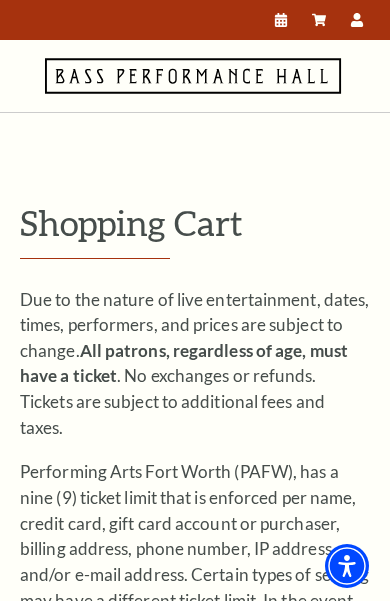 click 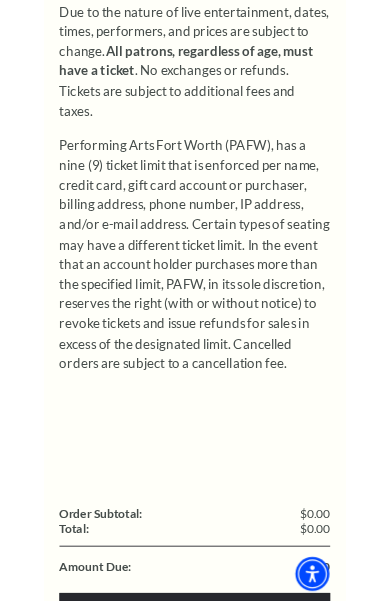scroll, scrollTop: 0, scrollLeft: 0, axis: both 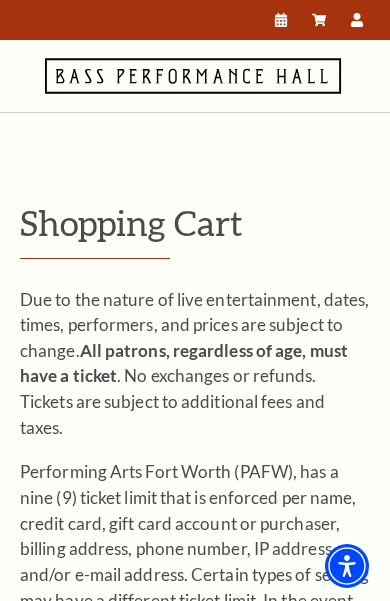 click 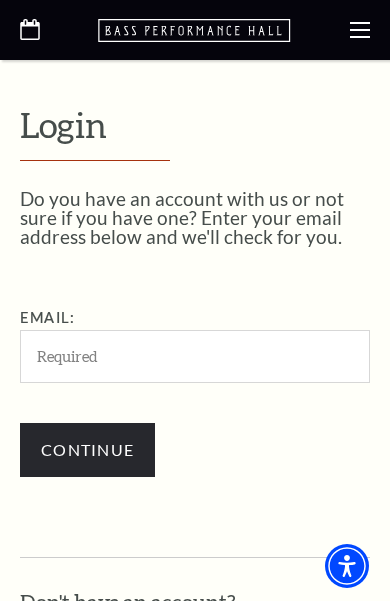 scroll, scrollTop: 288, scrollLeft: 0, axis: vertical 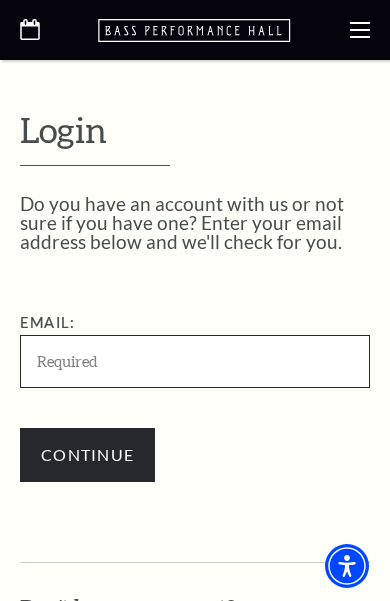click on "Email:" at bounding box center (195, 361) 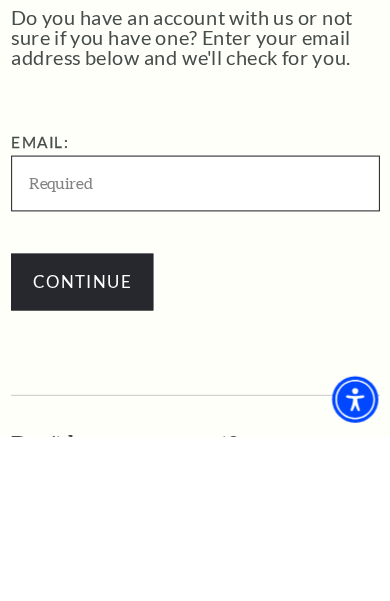 type on "[EMAIL]" 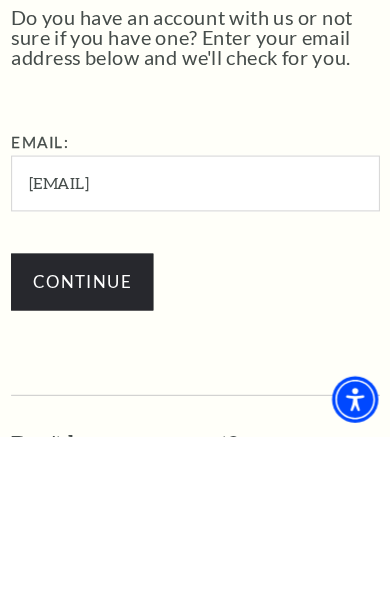 scroll, scrollTop: 444, scrollLeft: 0, axis: vertical 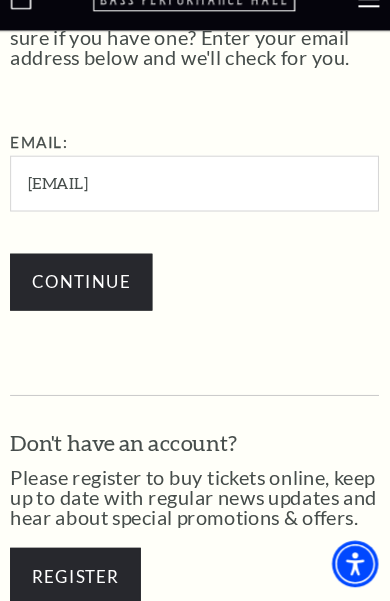 click on "Continue" at bounding box center [87, 299] 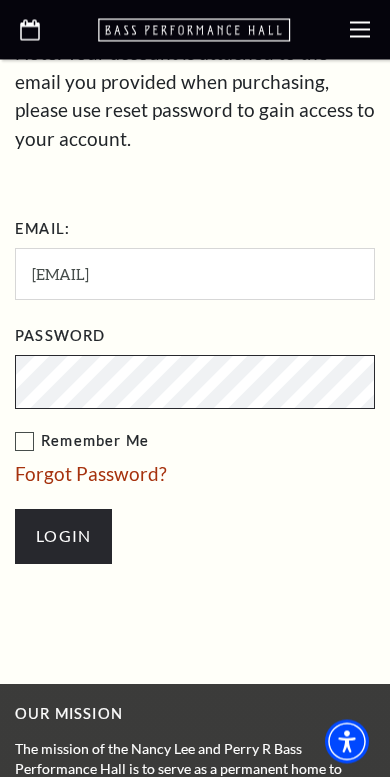 scroll, scrollTop: 734, scrollLeft: 0, axis: vertical 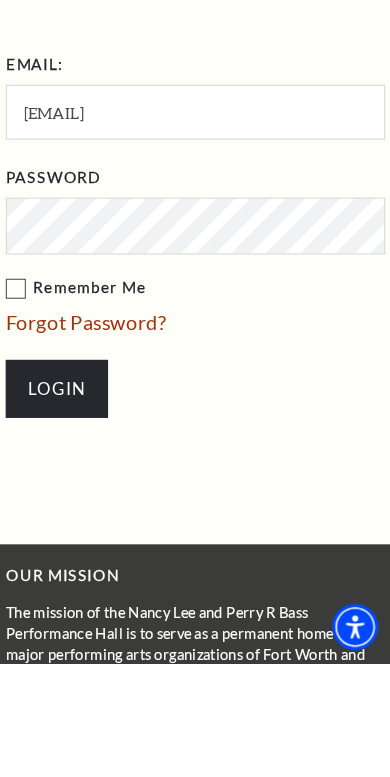 click on "Remember Me" at bounding box center [195, 421] 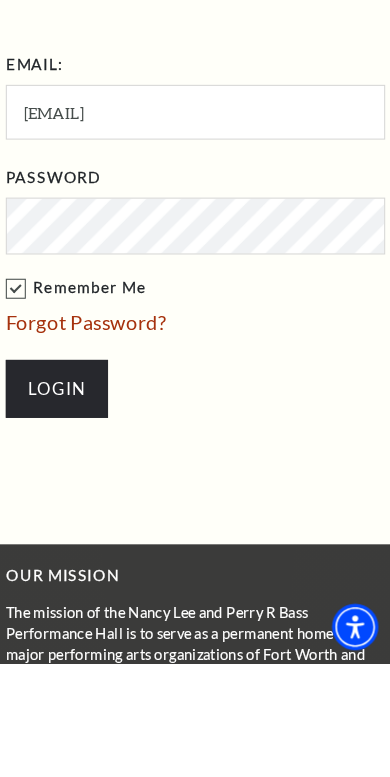 scroll, scrollTop: 841, scrollLeft: 0, axis: vertical 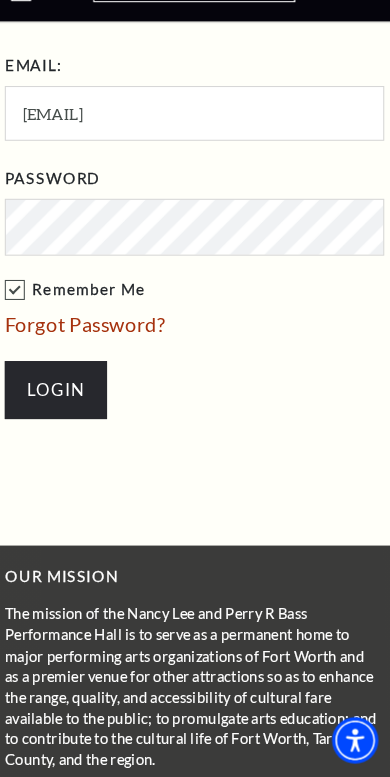 click on "Login" at bounding box center (63, 409) 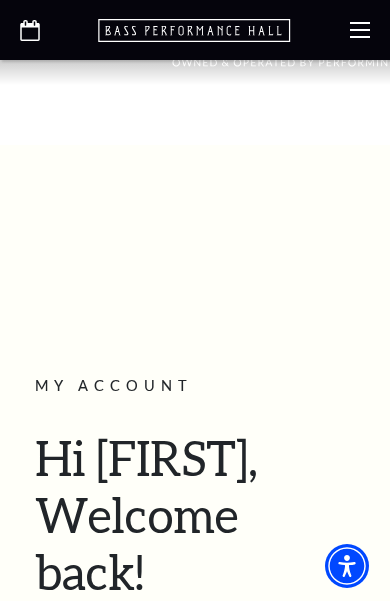 scroll, scrollTop: 0, scrollLeft: 0, axis: both 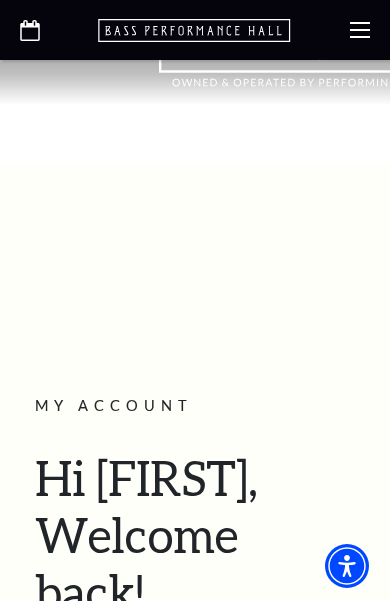 click 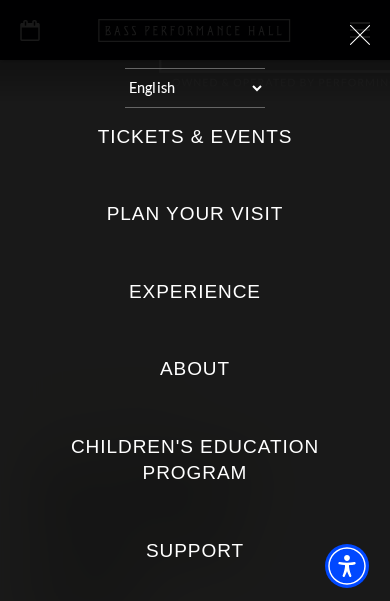 click on "Tickets & Events" at bounding box center [195, 137] 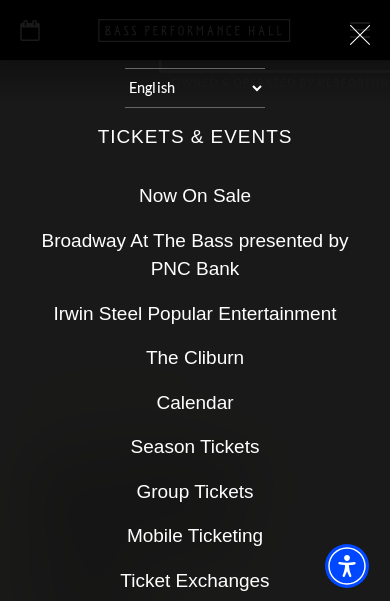 click on "Broadway At The Bass presented by PNC Bank" at bounding box center [195, 255] 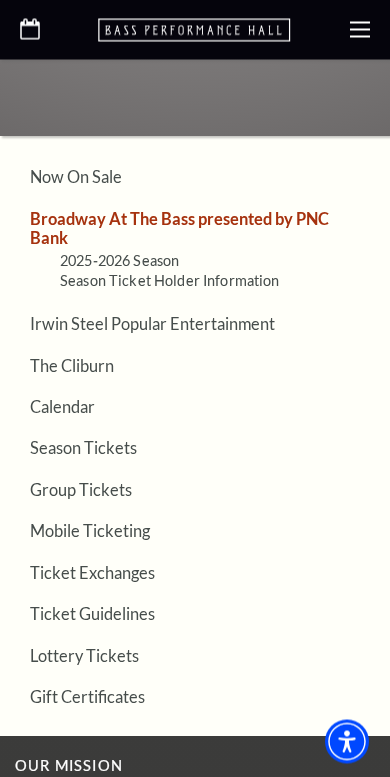 scroll, scrollTop: 2921, scrollLeft: 0, axis: vertical 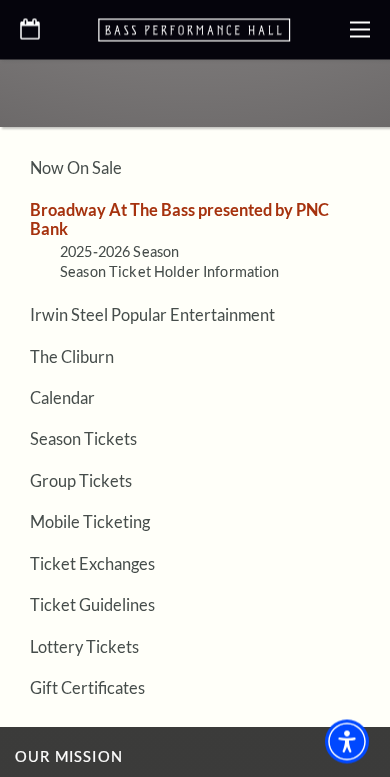 click on "Calendar" at bounding box center [62, 398] 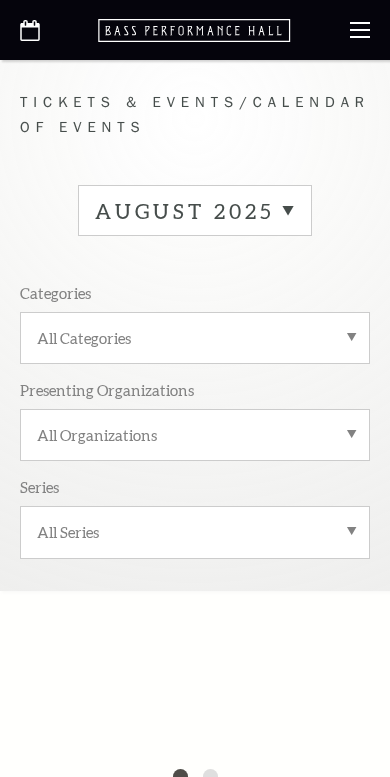 scroll, scrollTop: 0, scrollLeft: 0, axis: both 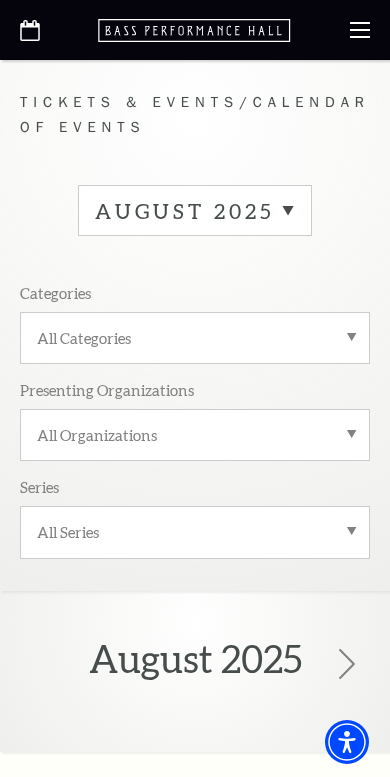 click on "August 2025" at bounding box center [195, 210] 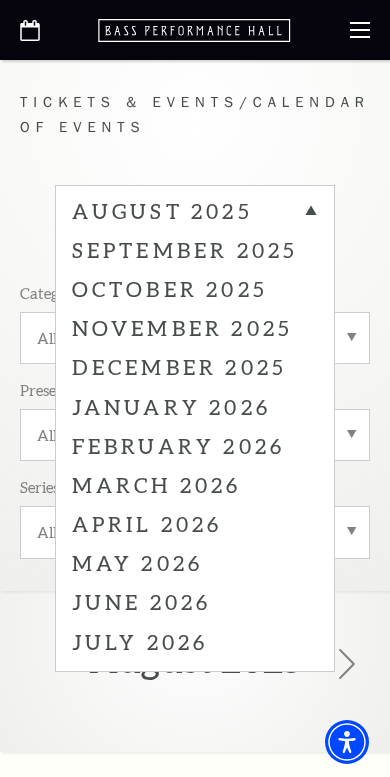 click on "October 2025" at bounding box center [195, 287] 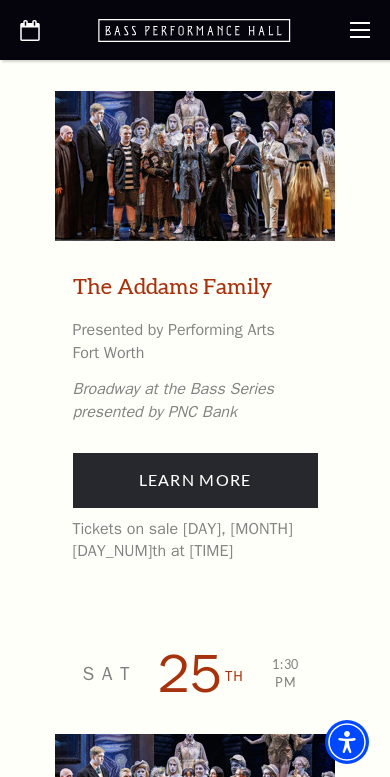 scroll, scrollTop: 4656, scrollLeft: 0, axis: vertical 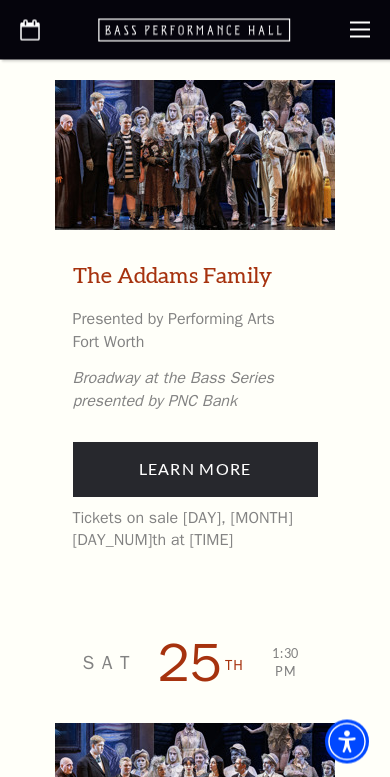 click on "Learn More" at bounding box center (195, 470) 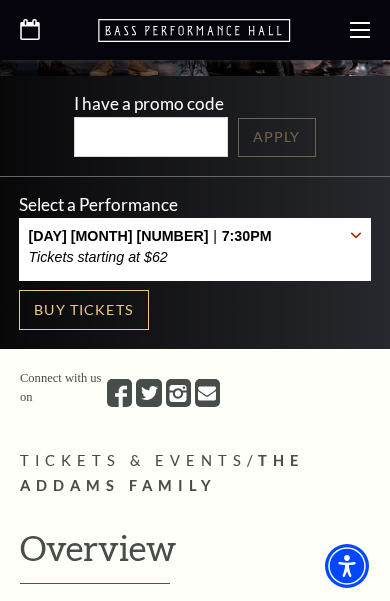 scroll, scrollTop: 451, scrollLeft: 0, axis: vertical 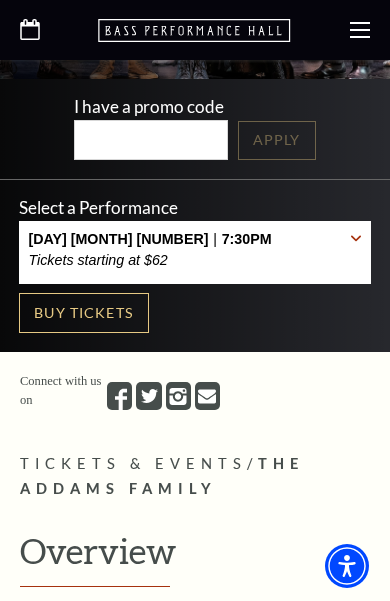 click on "Buy Tickets" at bounding box center [84, 313] 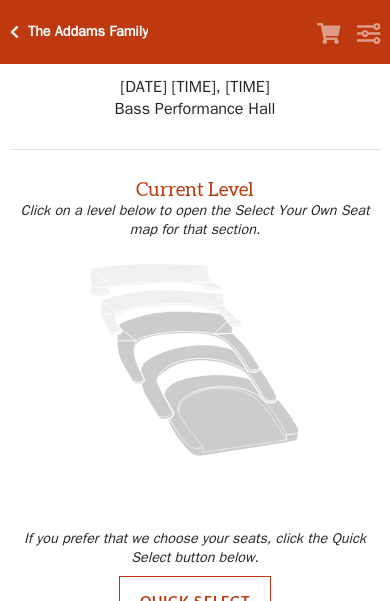 scroll, scrollTop: 0, scrollLeft: 0, axis: both 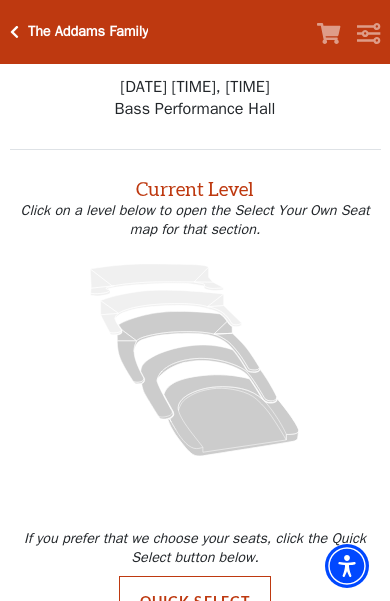 click at bounding box center (14, 32) 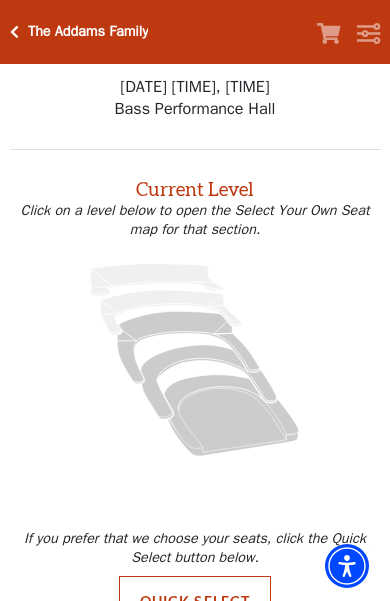 click at bounding box center (14, 32) 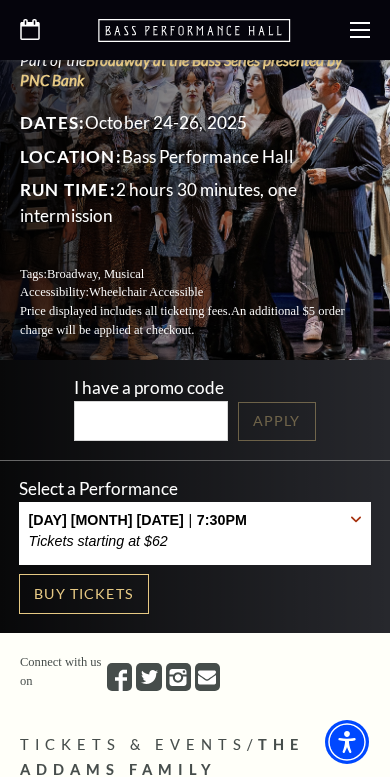 scroll, scrollTop: 222, scrollLeft: 0, axis: vertical 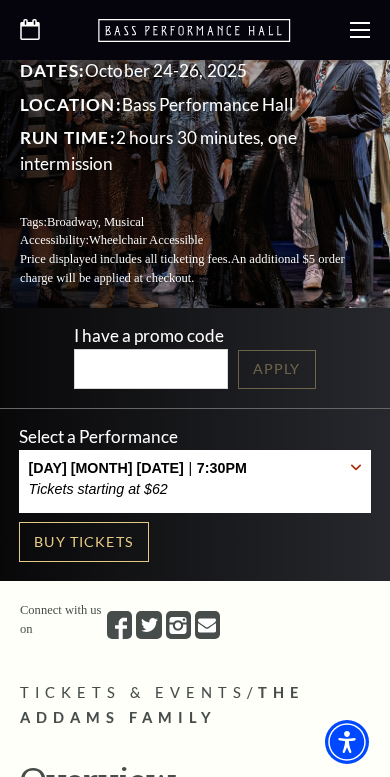 click at bounding box center (356, 467) 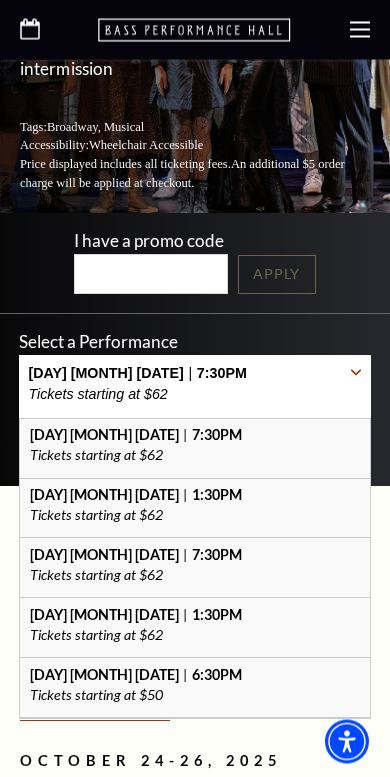 scroll, scrollTop: 321, scrollLeft: 0, axis: vertical 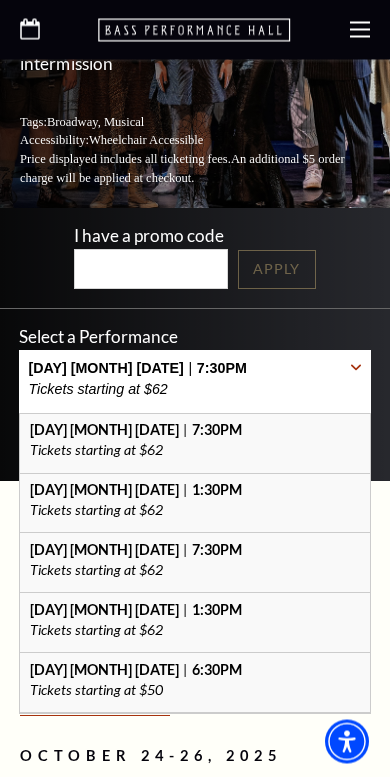 click on "Tickets starting at $50" at bounding box center [195, 691] 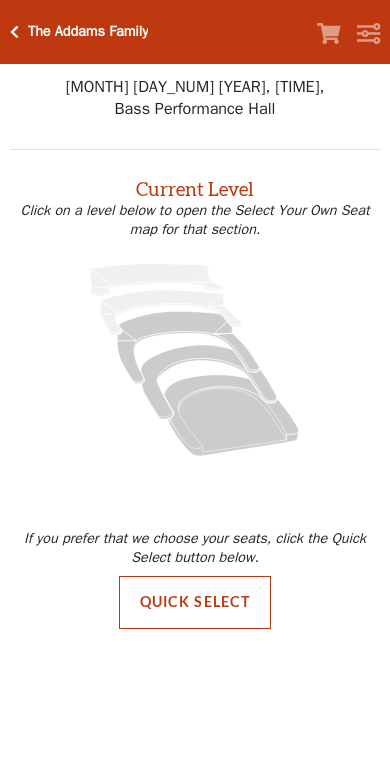 scroll, scrollTop: 0, scrollLeft: 0, axis: both 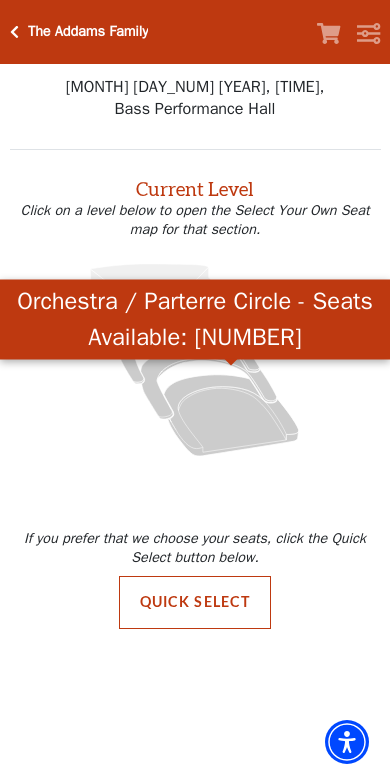 click 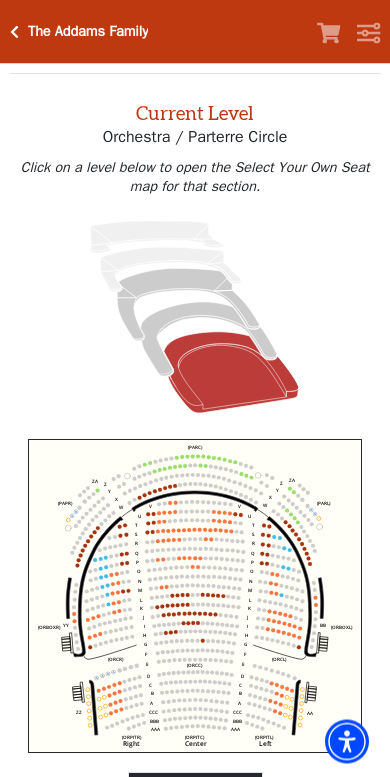 scroll, scrollTop: 76, scrollLeft: 0, axis: vertical 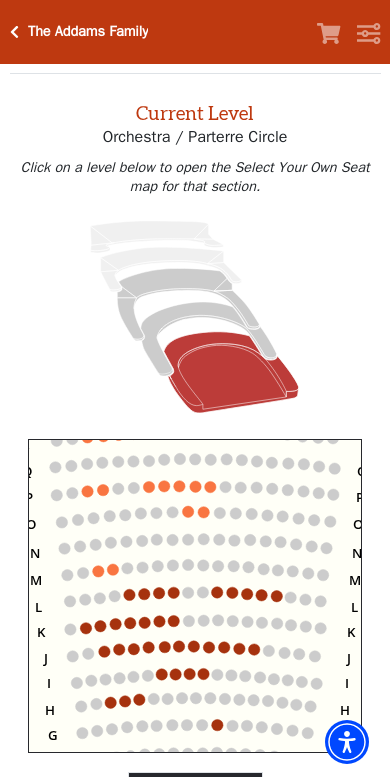 click 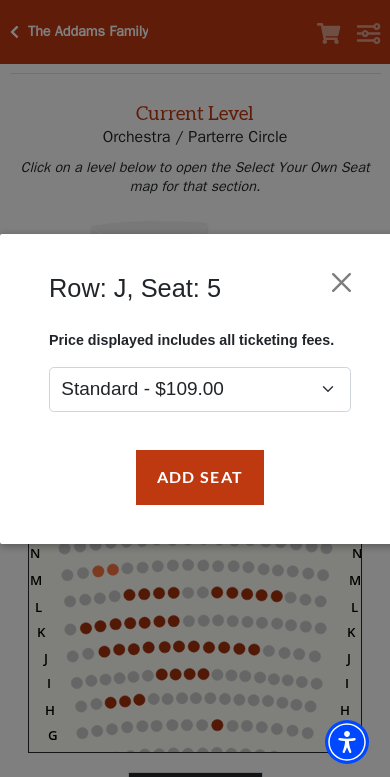 click at bounding box center [342, 282] 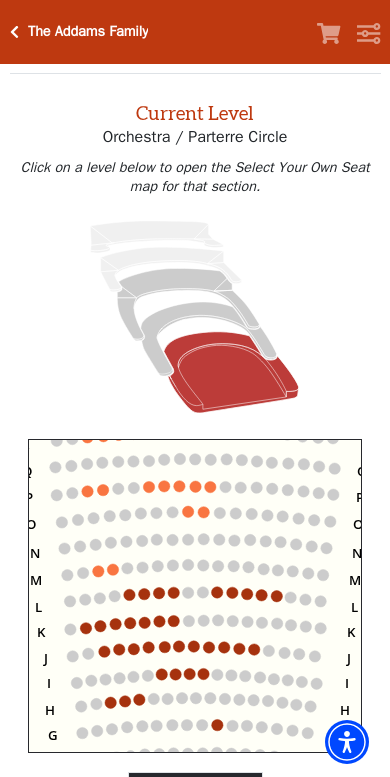 click 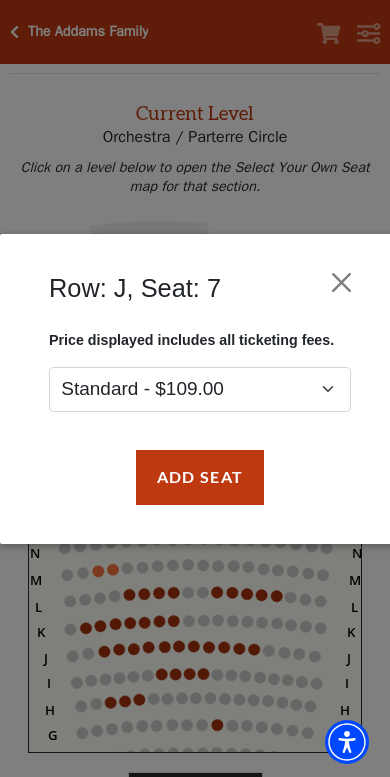 click on "Add Seat" at bounding box center (200, 476) 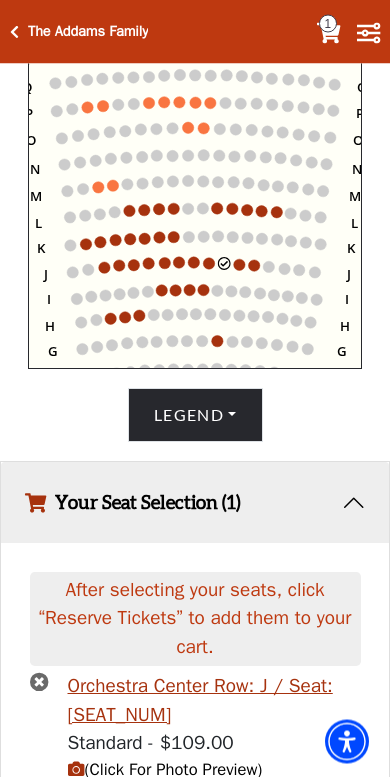 scroll, scrollTop: 498, scrollLeft: 0, axis: vertical 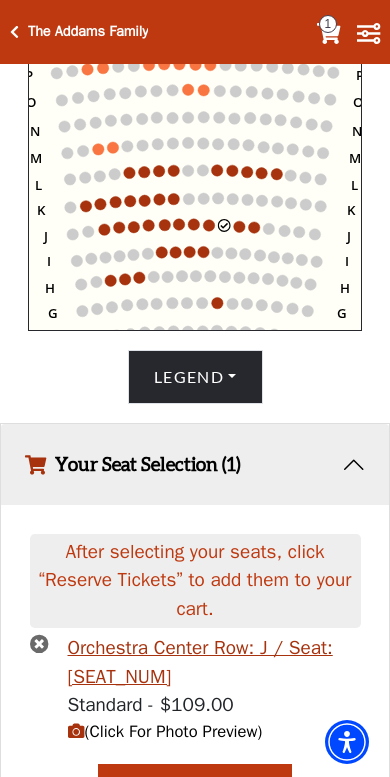 click 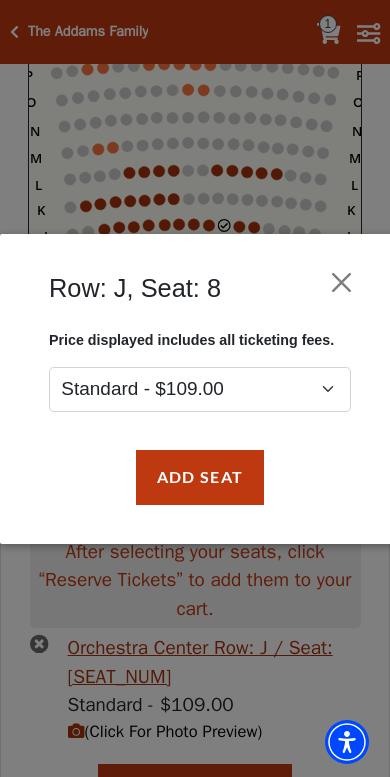 click on "Add Seat" at bounding box center (200, 476) 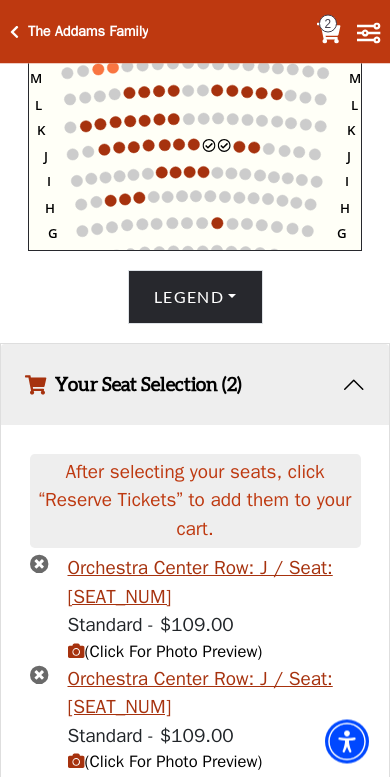 scroll, scrollTop: 578, scrollLeft: 0, axis: vertical 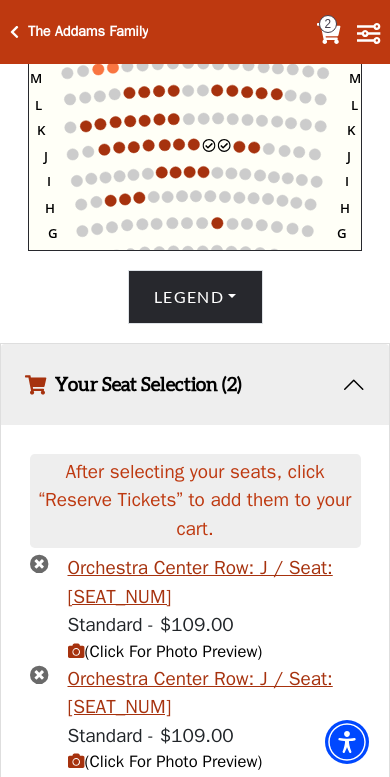 click 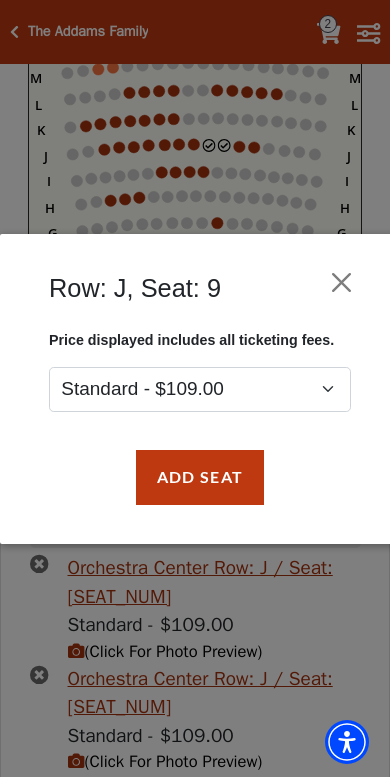 click on "Add Seat" at bounding box center [200, 476] 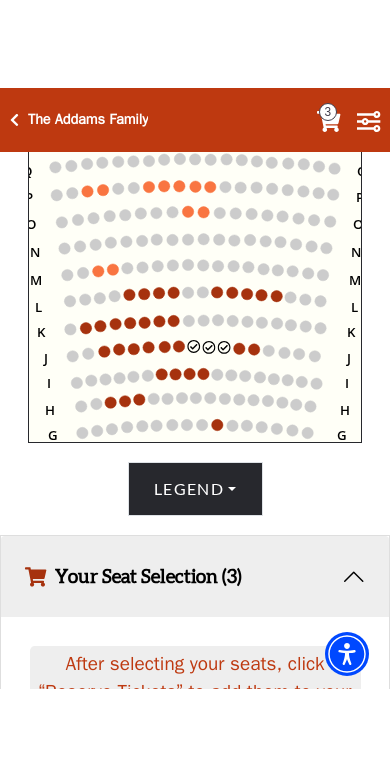 scroll, scrollTop: 465, scrollLeft: 0, axis: vertical 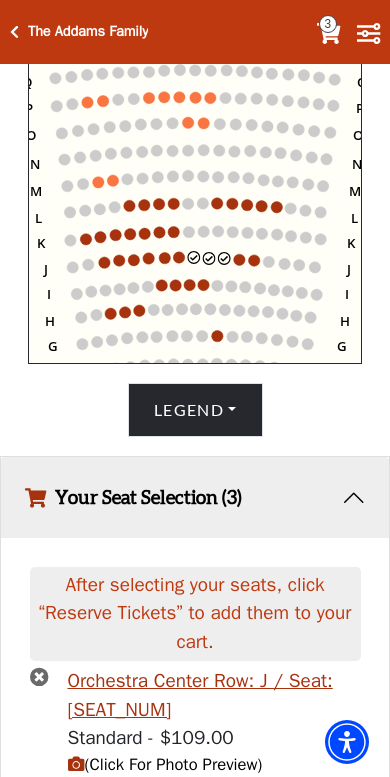 click 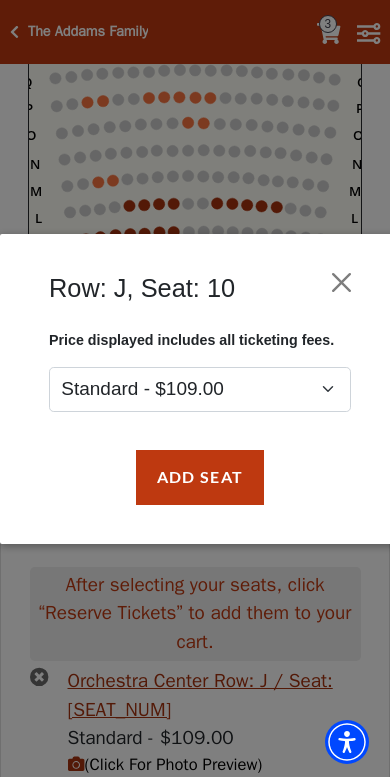 click on "Add Seat" at bounding box center [200, 476] 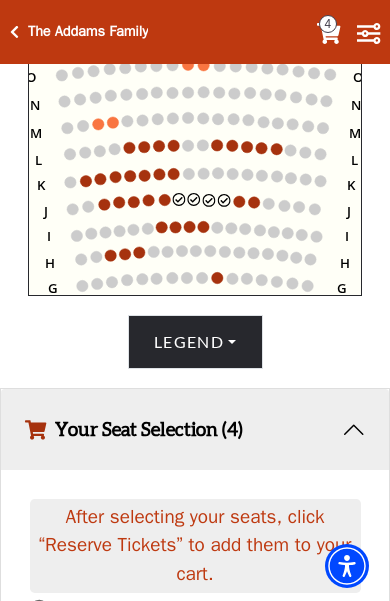 scroll, scrollTop: 522, scrollLeft: 0, axis: vertical 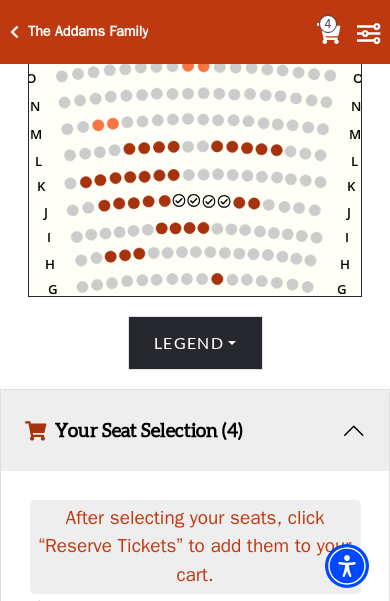 click 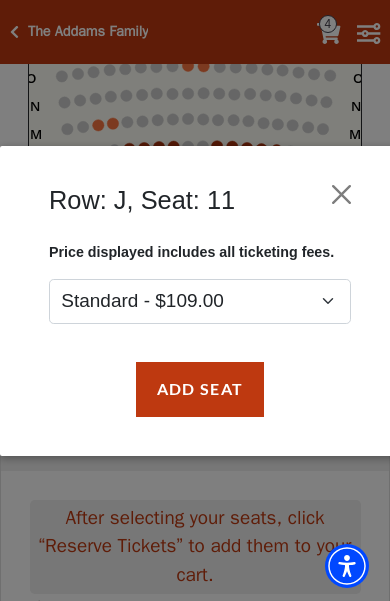 click on "Add Seat" at bounding box center [200, 388] 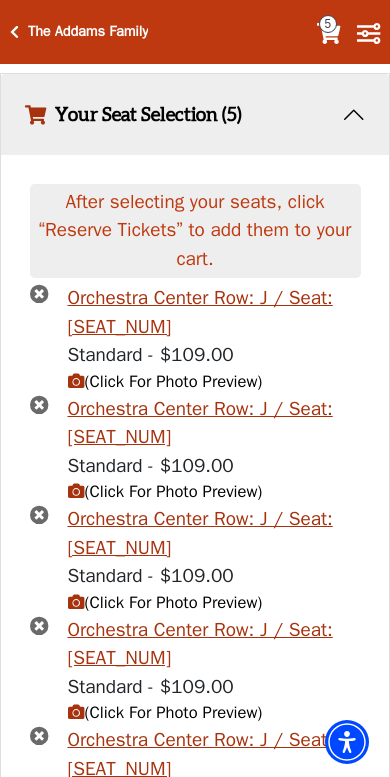 scroll, scrollTop: 867, scrollLeft: 0, axis: vertical 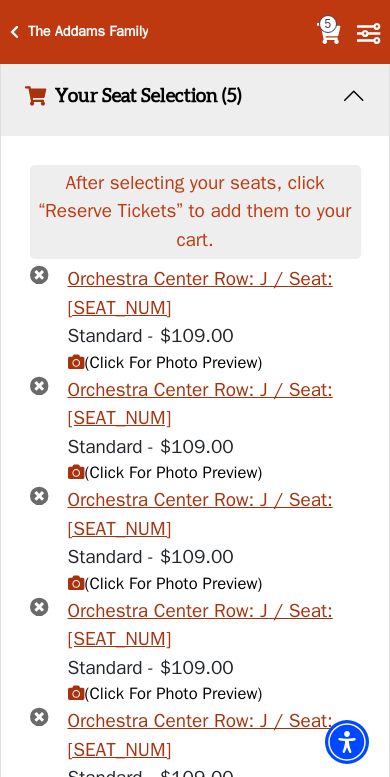 click on "(Click For Photo Preview)" at bounding box center [165, 804] 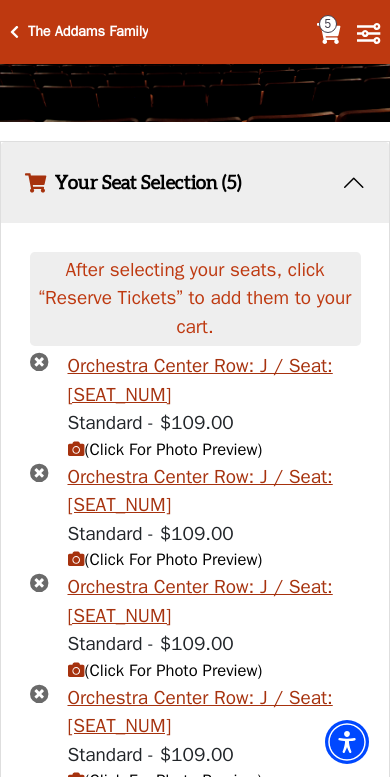 scroll, scrollTop: 1127, scrollLeft: 0, axis: vertical 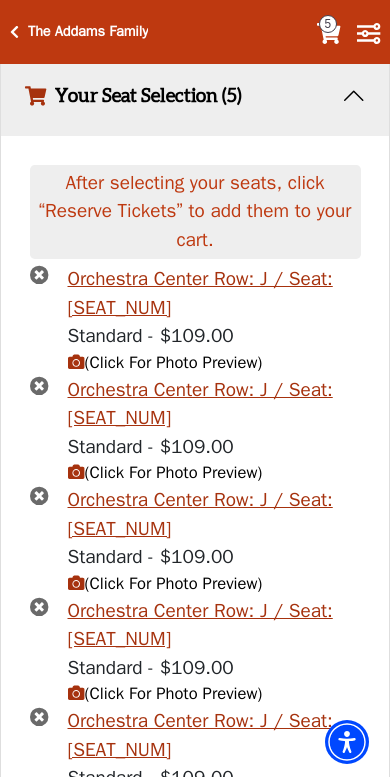 click on "Reserve Tickets" at bounding box center [195, 863] 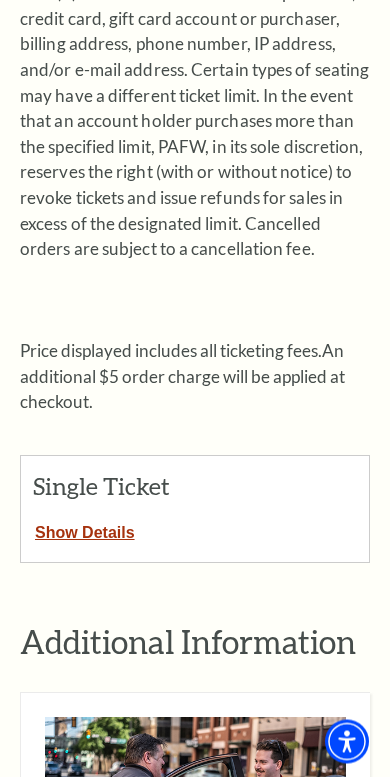 scroll, scrollTop: 508, scrollLeft: 0, axis: vertical 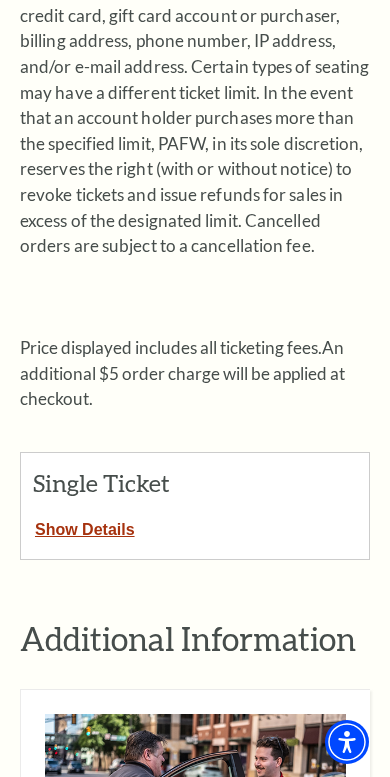click on "Show Details" at bounding box center [85, 526] 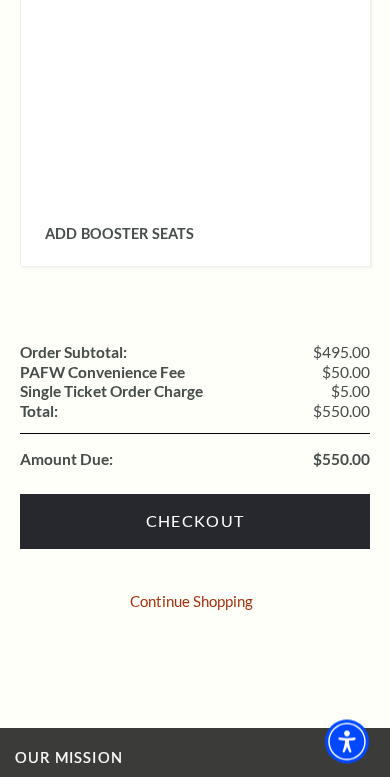 scroll, scrollTop: 3423, scrollLeft: 0, axis: vertical 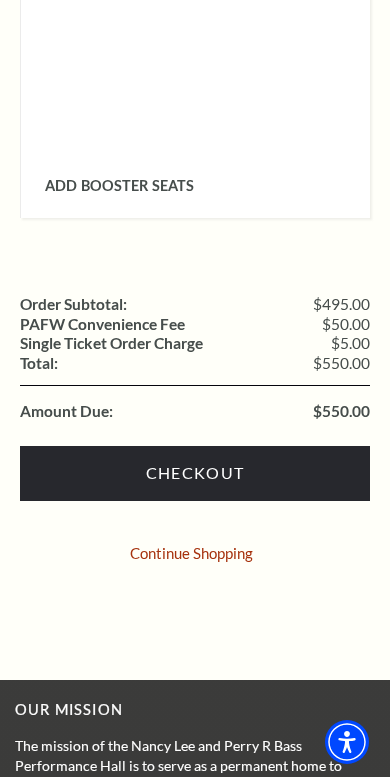 click on "Checkout" at bounding box center [195, 473] 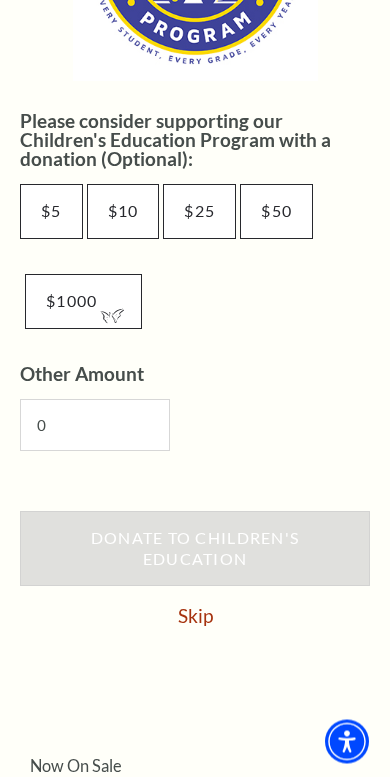 scroll, scrollTop: 1428, scrollLeft: 0, axis: vertical 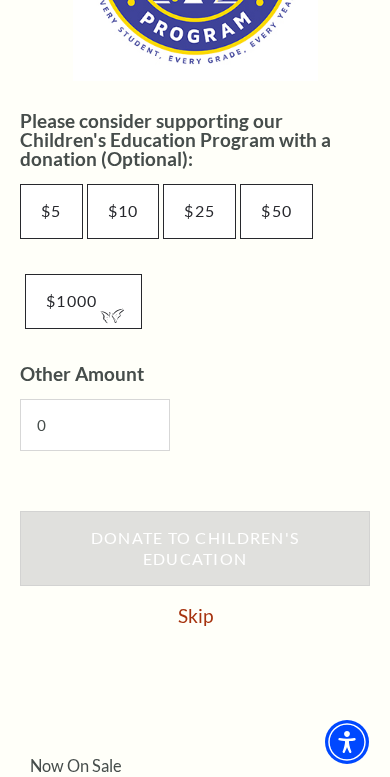click on "Skip" at bounding box center (195, 615) 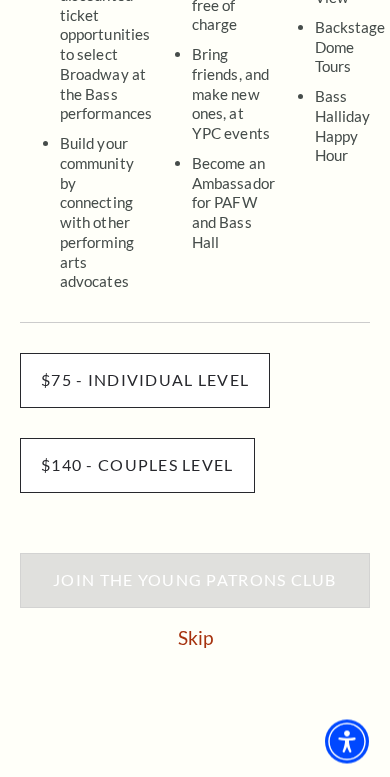 scroll, scrollTop: 866, scrollLeft: 0, axis: vertical 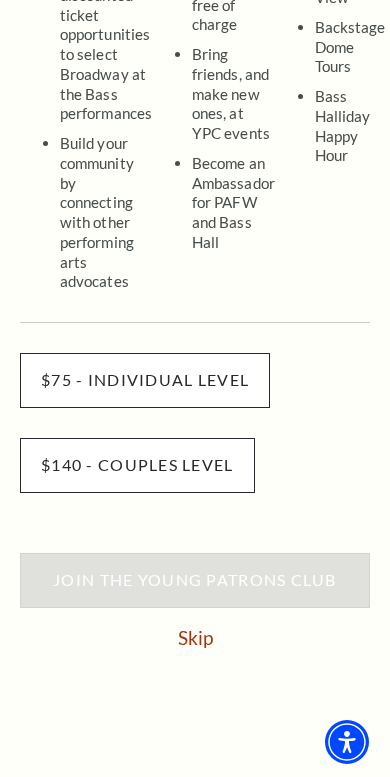 click on "Skip" at bounding box center [195, 637] 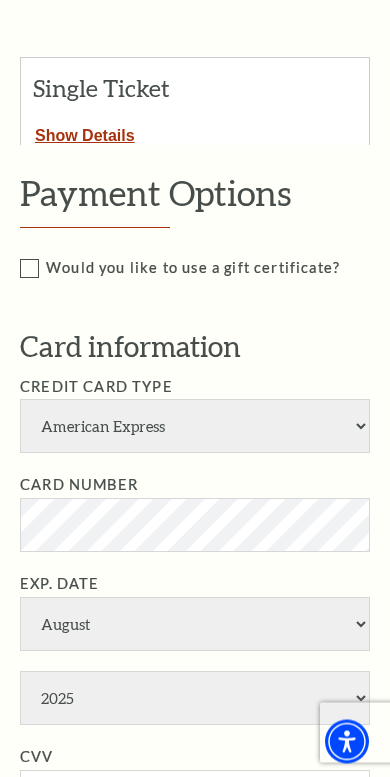 scroll, scrollTop: 324, scrollLeft: 0, axis: vertical 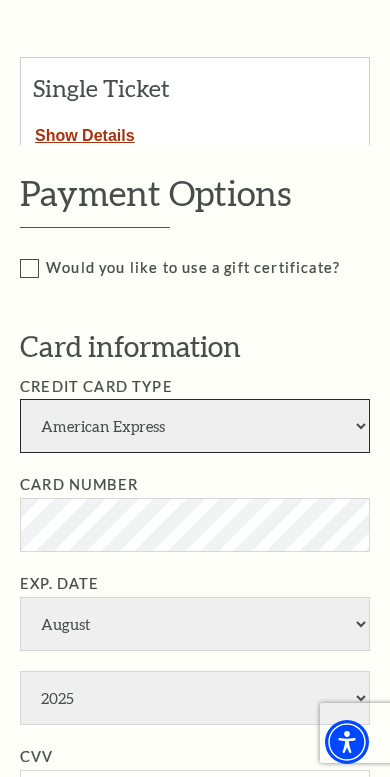 click on "American Express
Visa
Master Card
Discover" at bounding box center (195, 426) 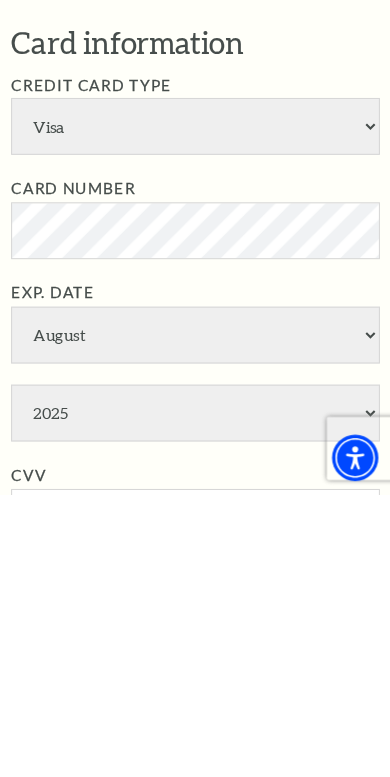 scroll, scrollTop: 591, scrollLeft: 0, axis: vertical 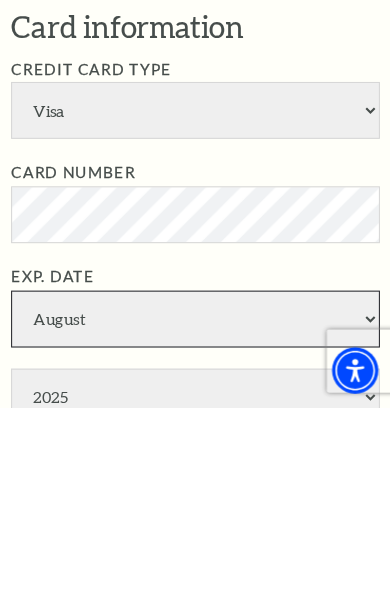 click on "January
February
March
April
May
June
July
August
September
October
November
December" at bounding box center [195, 517] 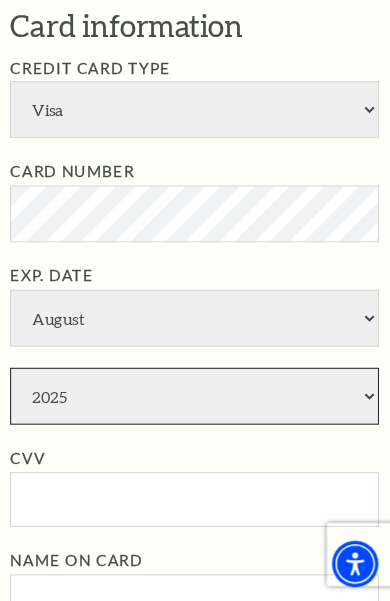 click on "2025
2026
2027
2028
2029
2030
2031
2032
2033
2034" at bounding box center [195, 407] 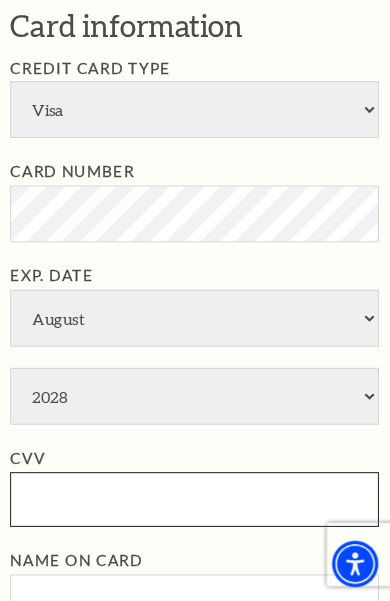 click on "CVV" at bounding box center [195, 505] 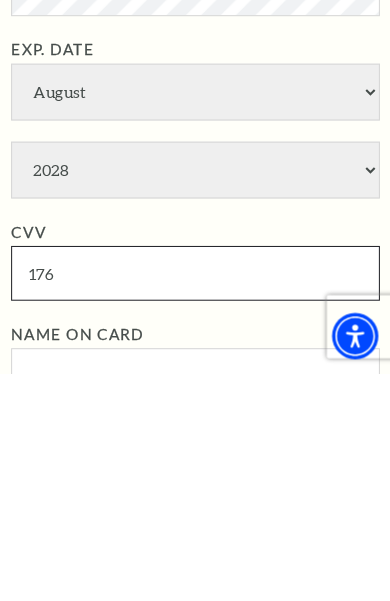 type on "176" 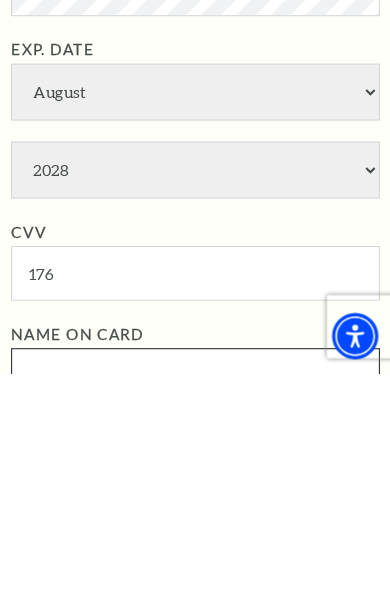 click on "Name on Card" at bounding box center [195, 603] 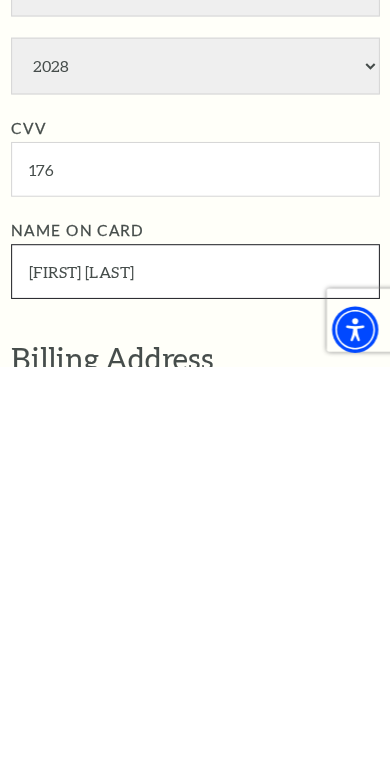 scroll, scrollTop: 0, scrollLeft: 0, axis: both 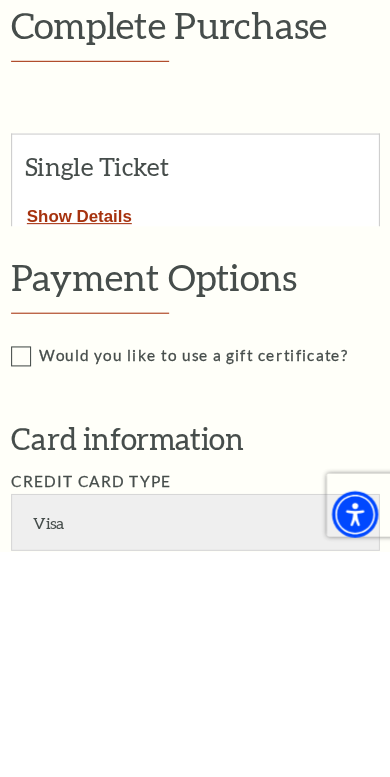 type on "[FIRST] [LAST]" 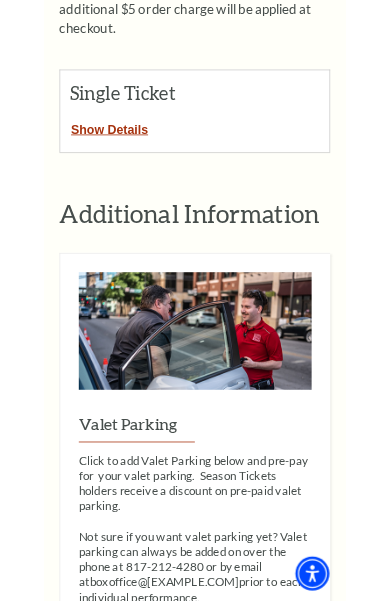 scroll, scrollTop: 869, scrollLeft: 0, axis: vertical 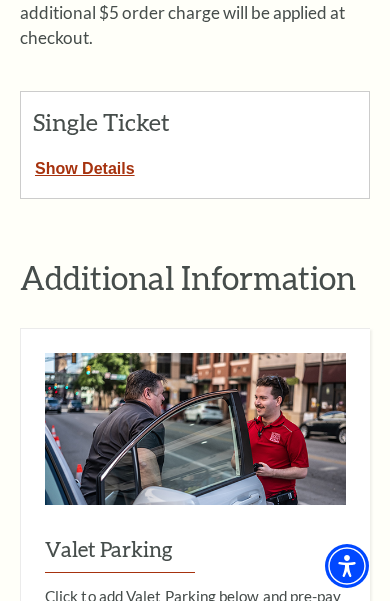 click on "Show Details" at bounding box center (85, 165) 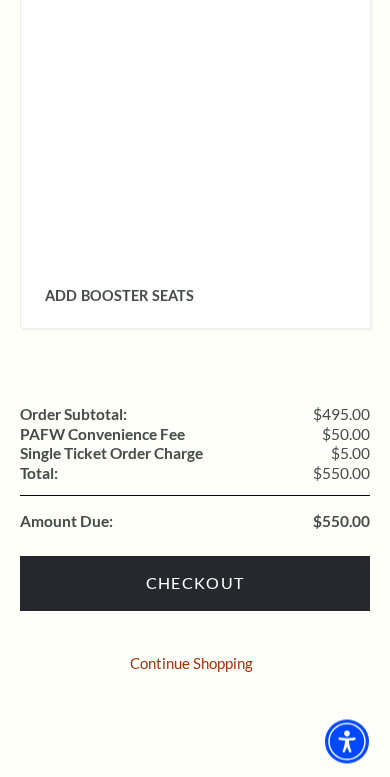 scroll, scrollTop: 3313, scrollLeft: 0, axis: vertical 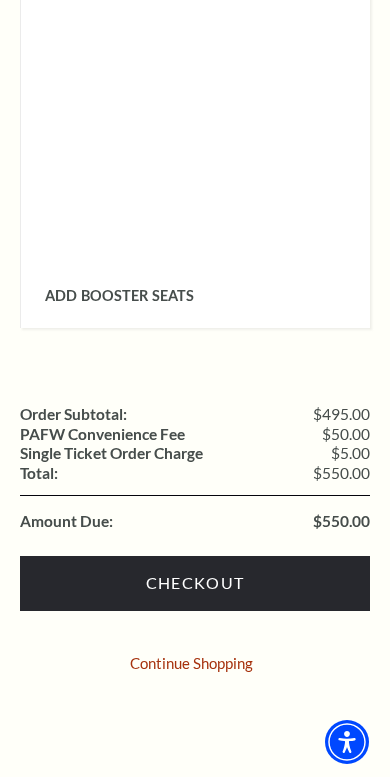 click on "Checkout" at bounding box center [195, 583] 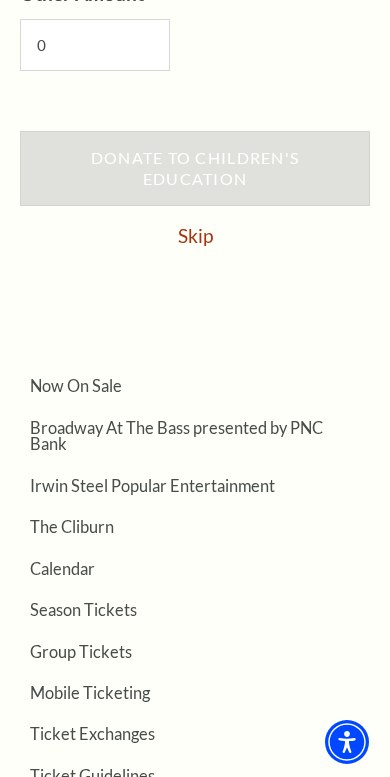 scroll, scrollTop: 1864, scrollLeft: 0, axis: vertical 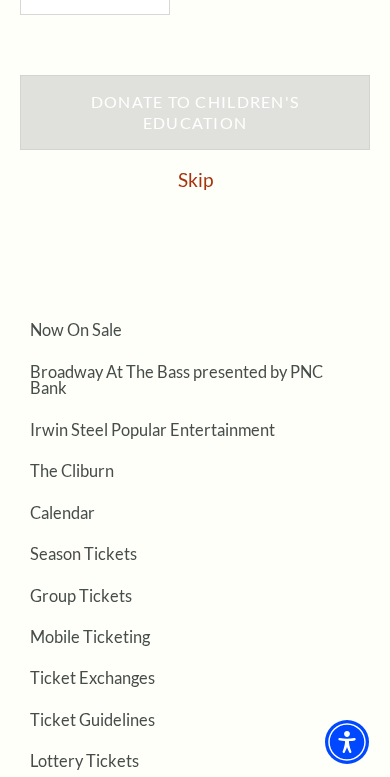 click on "Skip" at bounding box center [195, 179] 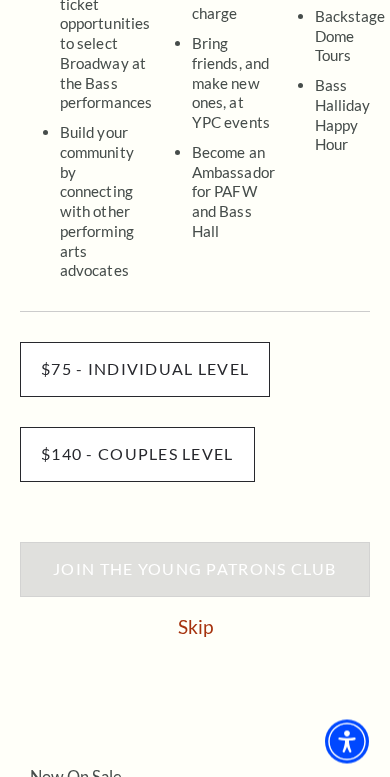 scroll, scrollTop: 882, scrollLeft: 0, axis: vertical 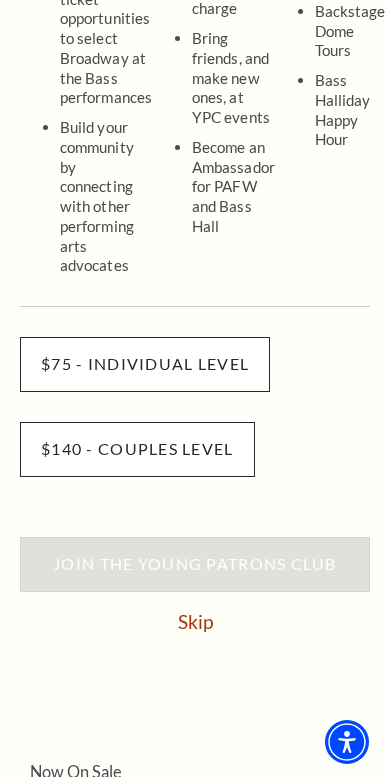 click on "Skip" at bounding box center [195, 621] 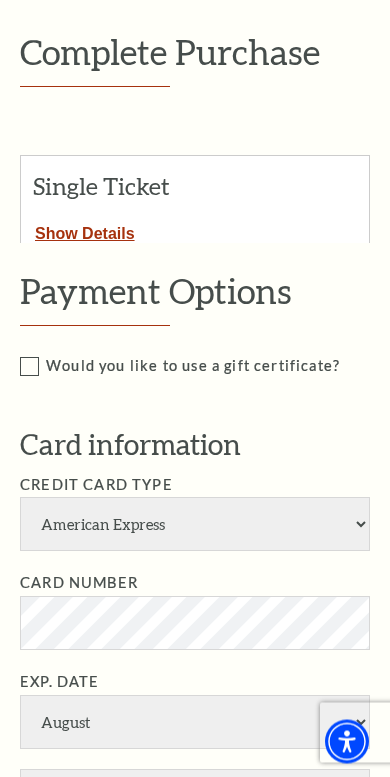 scroll, scrollTop: 279, scrollLeft: 0, axis: vertical 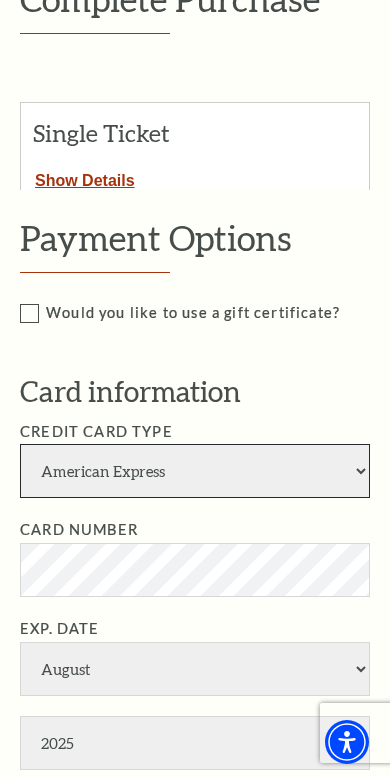 click on "American Express
Visa
Master Card
Discover" at bounding box center (195, 471) 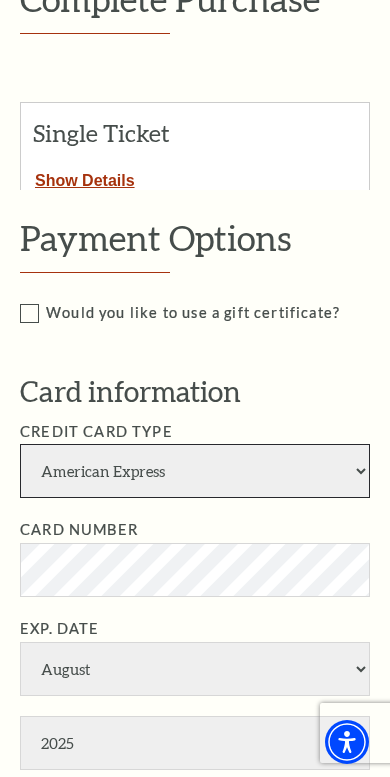 select on "24" 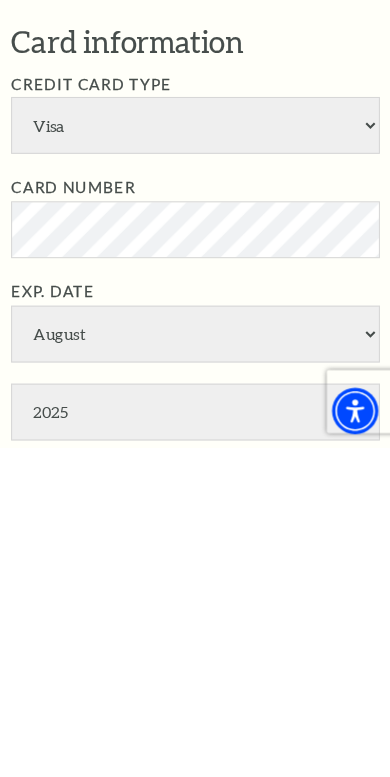 scroll, scrollTop: 591, scrollLeft: 0, axis: vertical 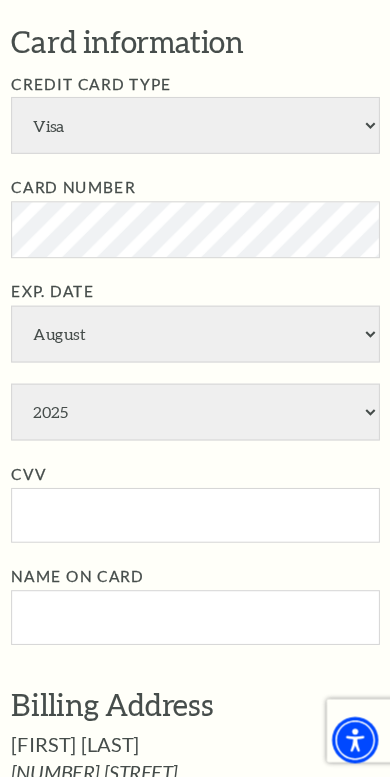 type on "176" 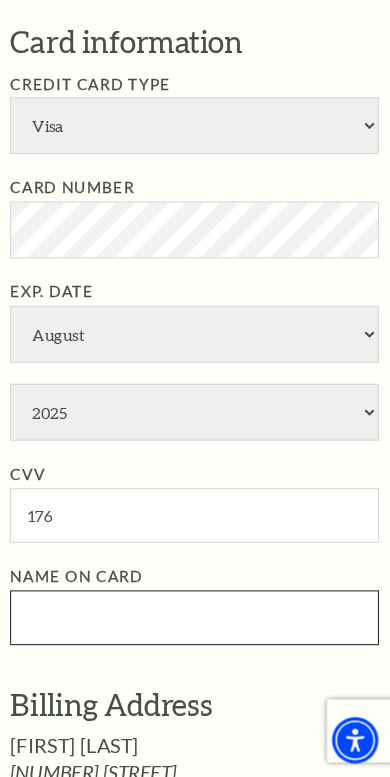 click on "Name on Card" at bounding box center [195, 626] 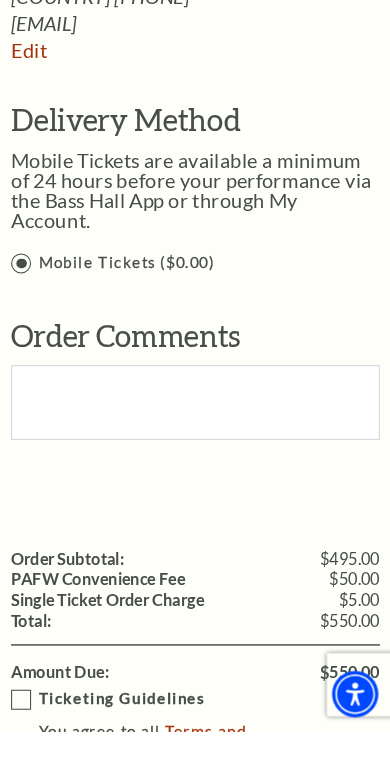 scroll, scrollTop: 1384, scrollLeft: 0, axis: vertical 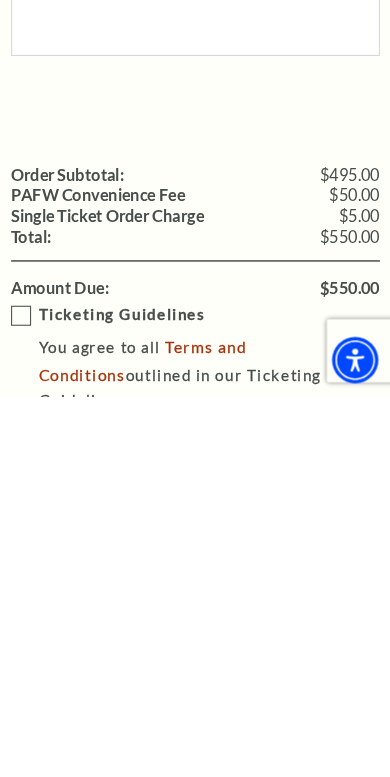 type on "Suzannah L Herring" 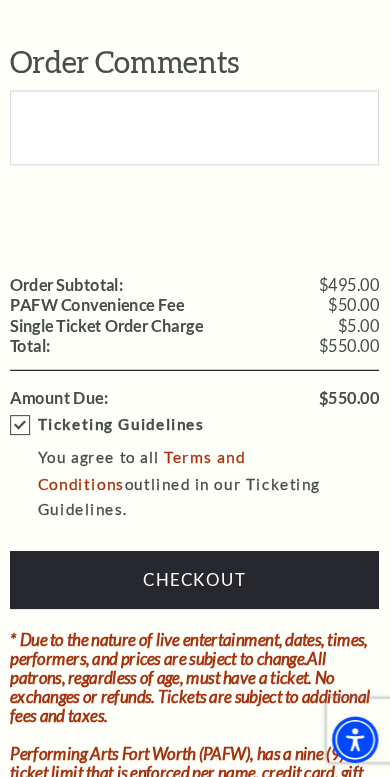 scroll, scrollTop: 1641, scrollLeft: 0, axis: vertical 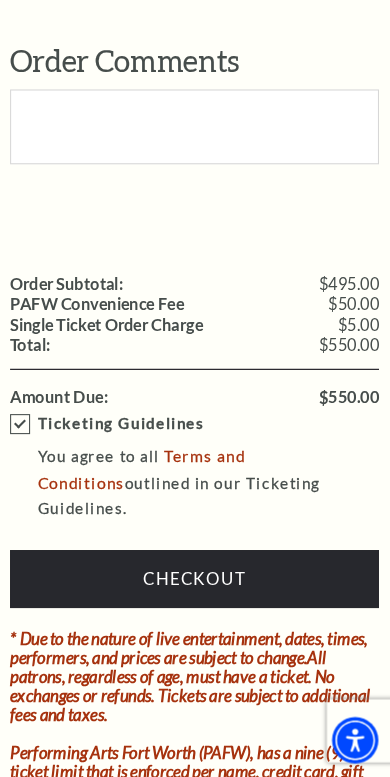 click on "Checkout" at bounding box center [195, 589] 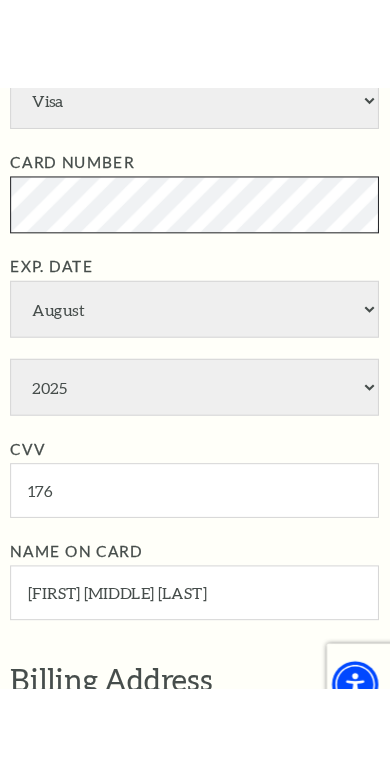 scroll, scrollTop: 645, scrollLeft: 0, axis: vertical 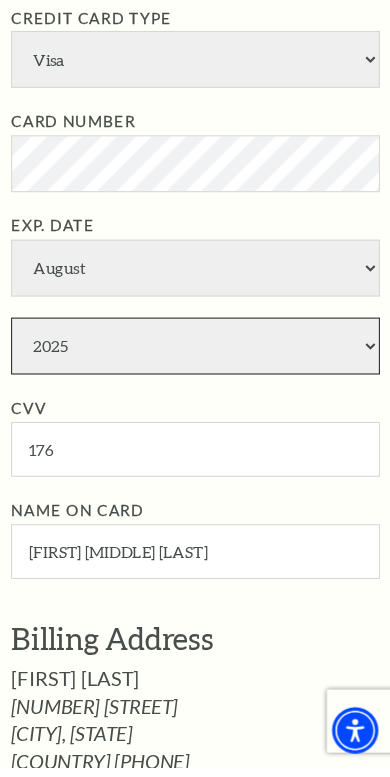 click on "2025
2026
2027
2028
2029
2030
2031
2032
2033
2034" at bounding box center [195, 377] 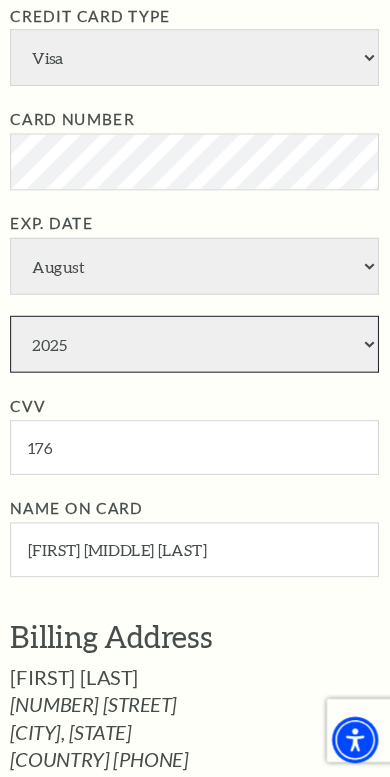 select on "2028" 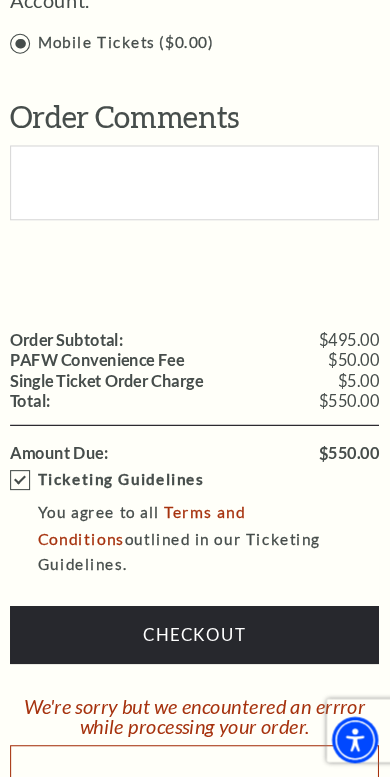 scroll, scrollTop: 1624, scrollLeft: 0, axis: vertical 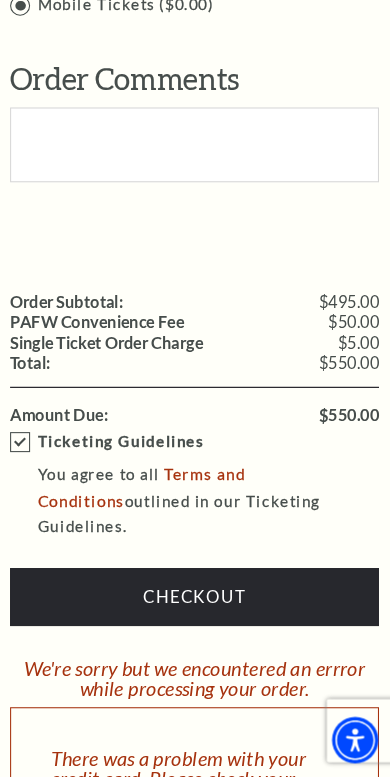 click on "Checkout" at bounding box center (195, 606) 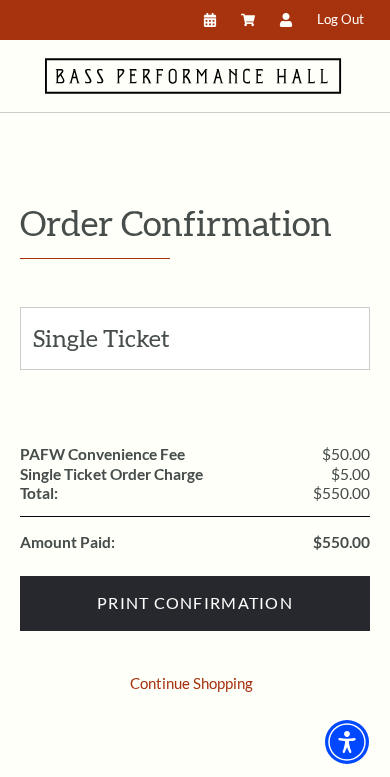 scroll, scrollTop: 0, scrollLeft: 0, axis: both 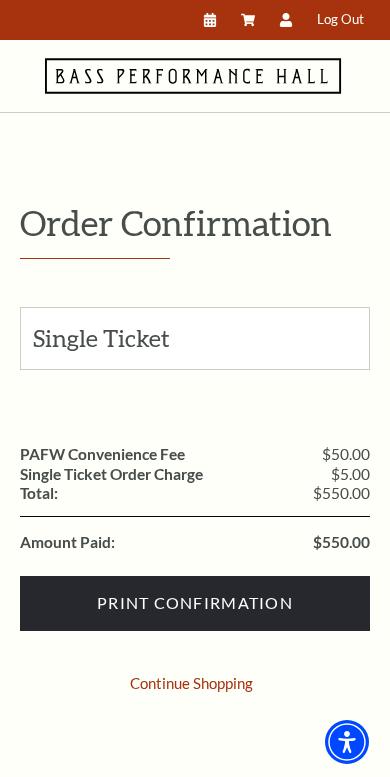 click on "Print Confirmation" at bounding box center [195, 603] 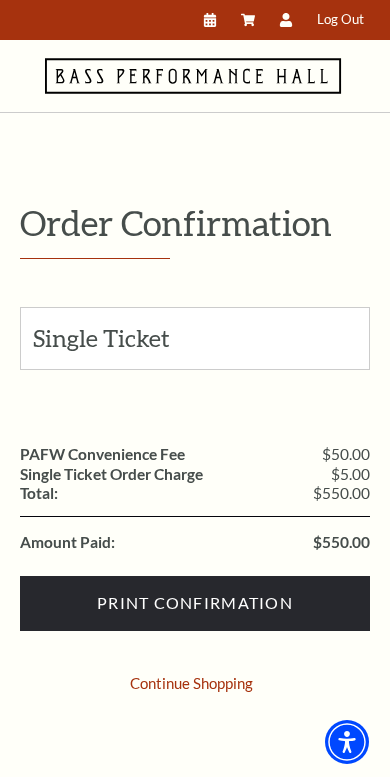 click on "Print Confirmation" at bounding box center (195, 603) 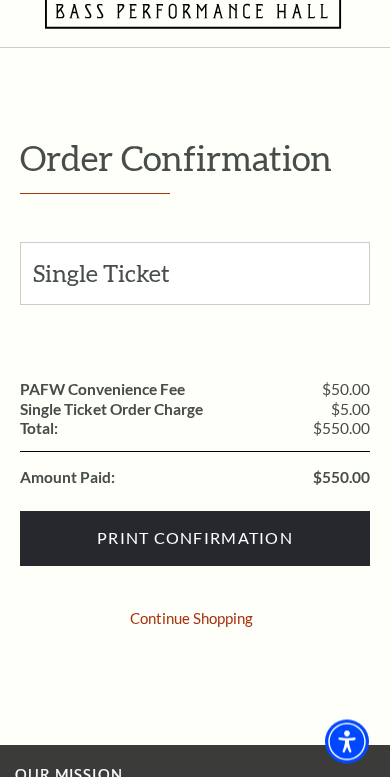 scroll, scrollTop: 66, scrollLeft: 0, axis: vertical 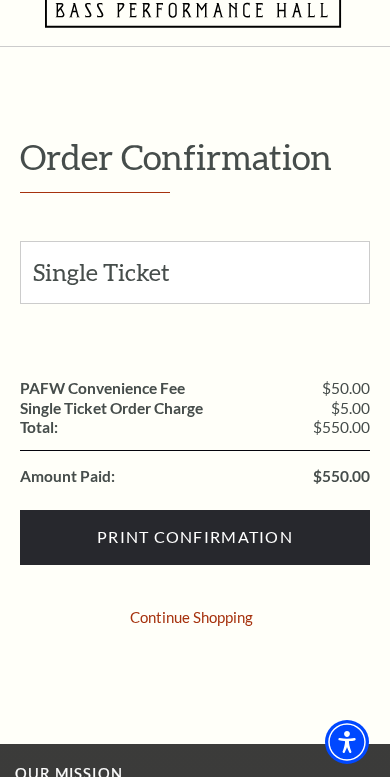 click on "Print Confirmation" at bounding box center (195, 537) 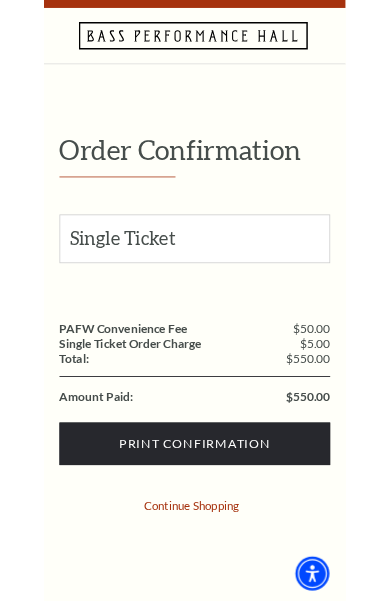 scroll, scrollTop: 0, scrollLeft: 0, axis: both 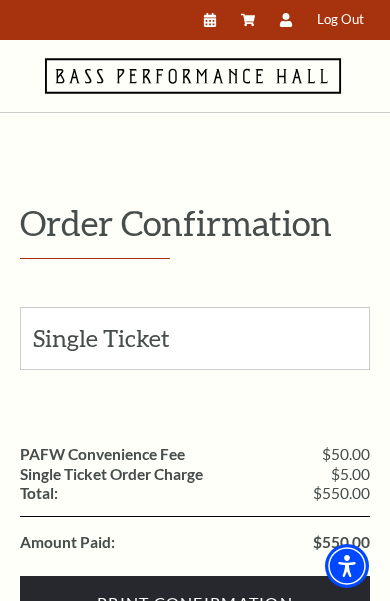 click 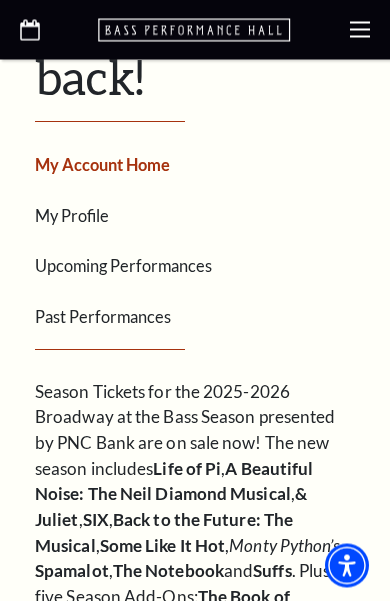 scroll, scrollTop: 515, scrollLeft: 0, axis: vertical 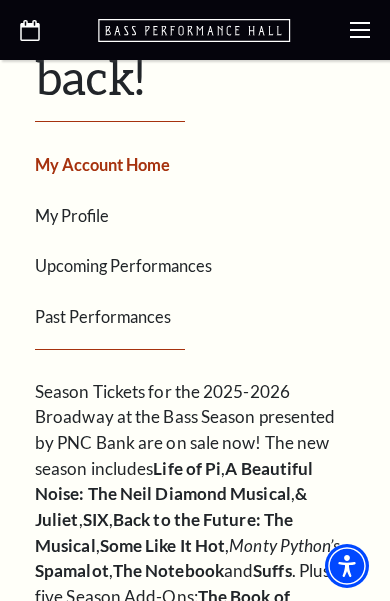 click on "Upcoming Performances" at bounding box center [123, 265] 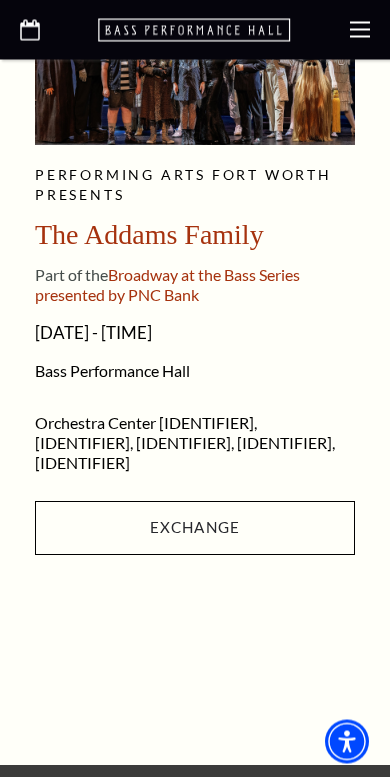 scroll, scrollTop: 716, scrollLeft: 0, axis: vertical 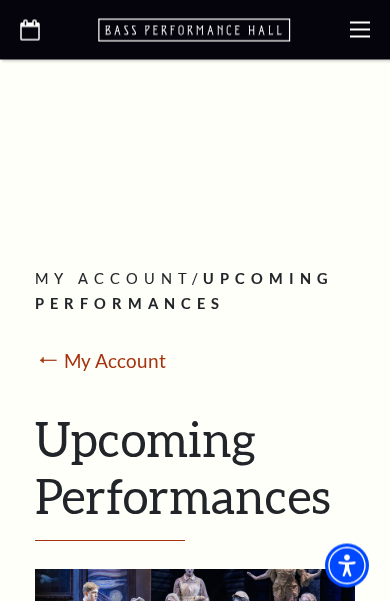 click 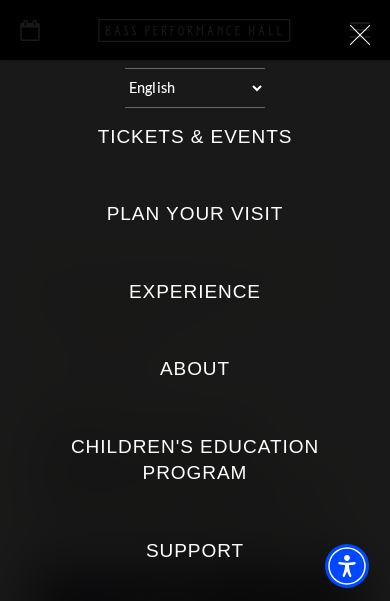 click on "Tickets & Events" at bounding box center (195, 137) 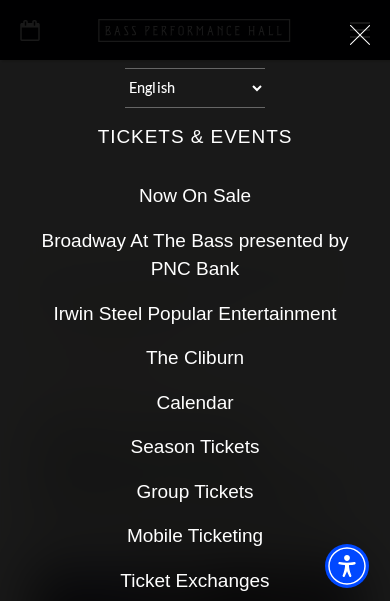 click on "Now On Sale" at bounding box center (195, 195) 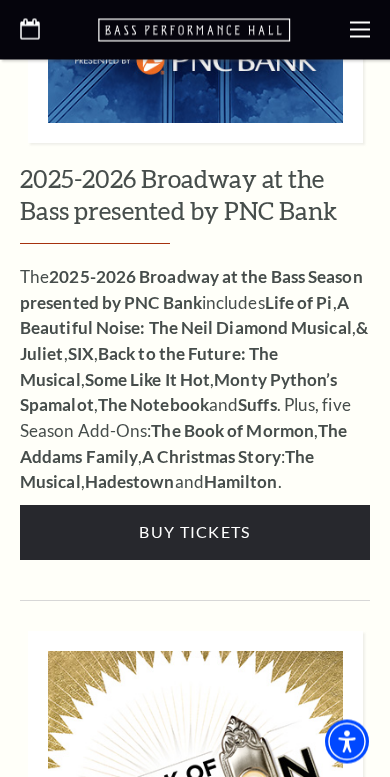 scroll, scrollTop: 2365, scrollLeft: 0, axis: vertical 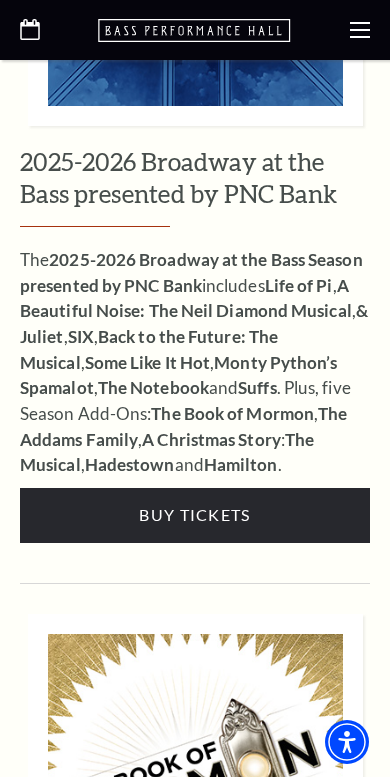click on "Buy Tickets" at bounding box center (195, 515) 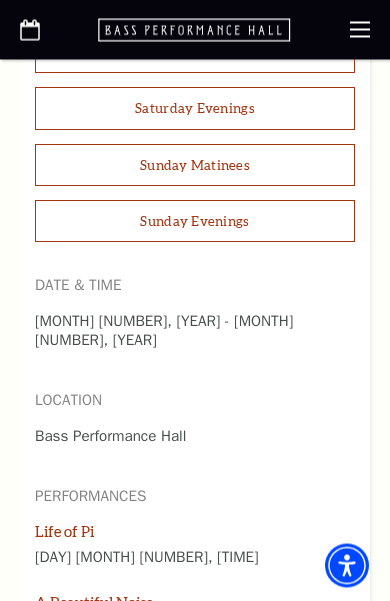 scroll, scrollTop: 1844, scrollLeft: 0, axis: vertical 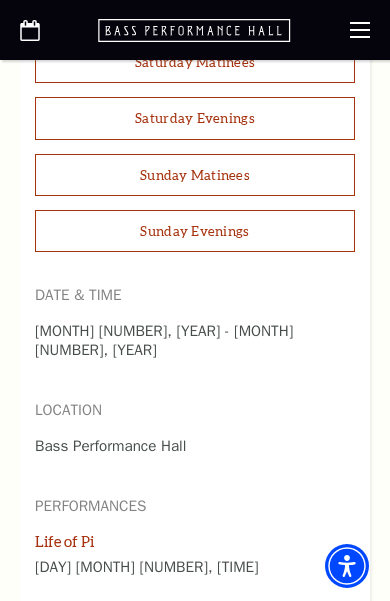 click on "Sunday Evenings" at bounding box center [195, 231] 